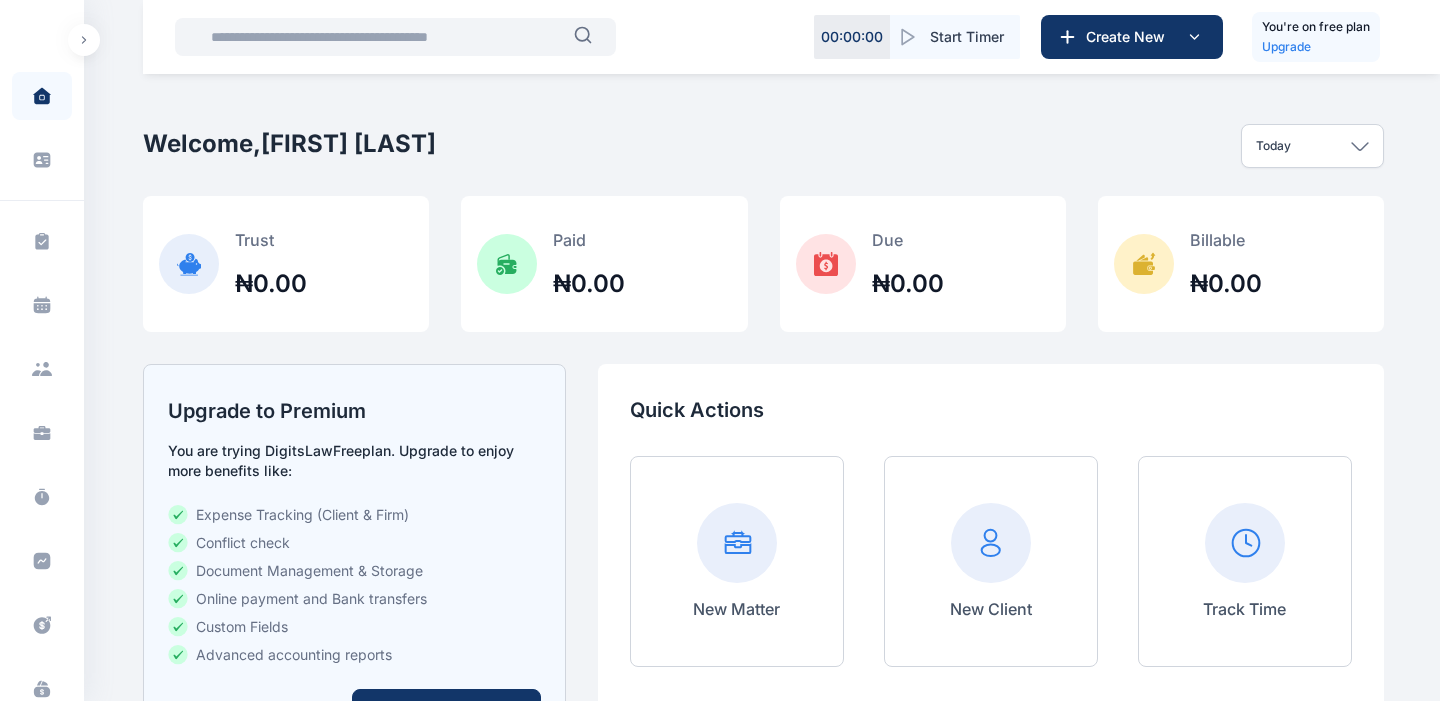 scroll, scrollTop: 0, scrollLeft: 0, axis: both 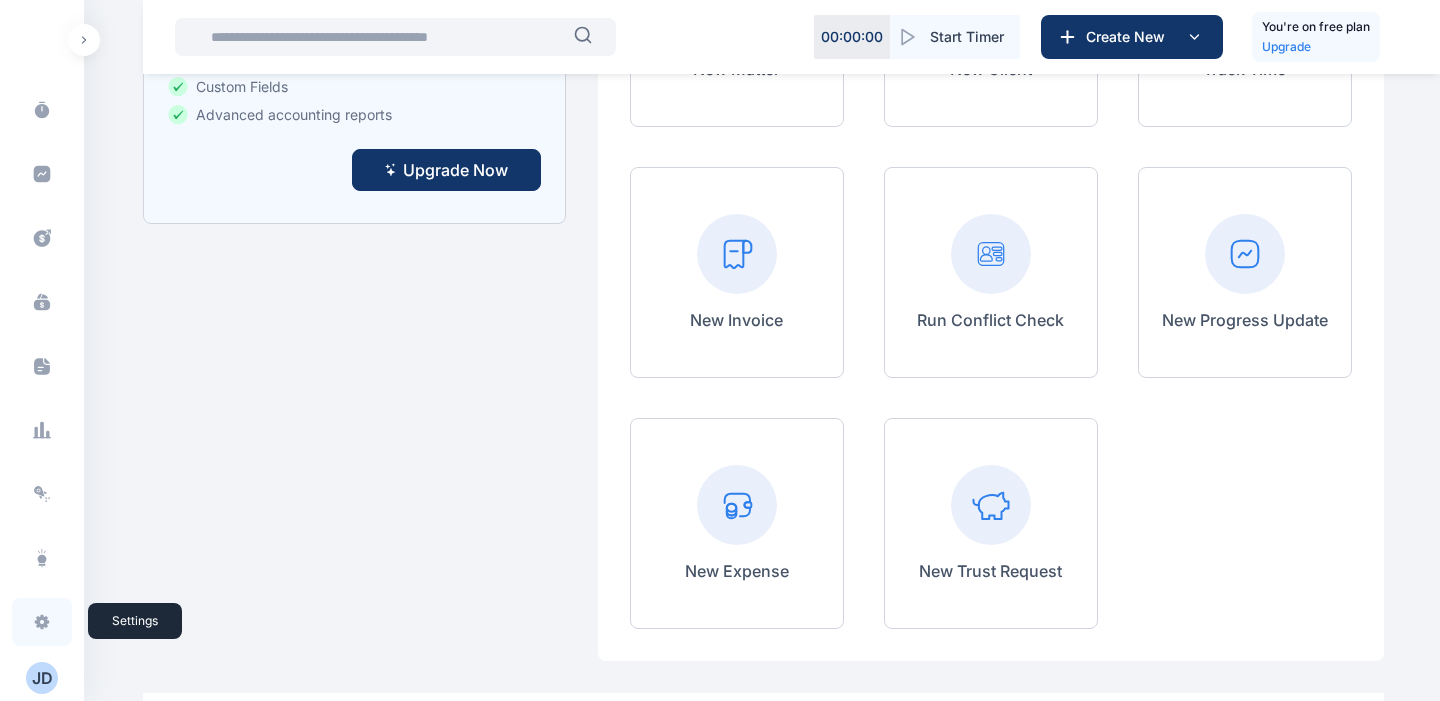 click at bounding box center [42, 622] 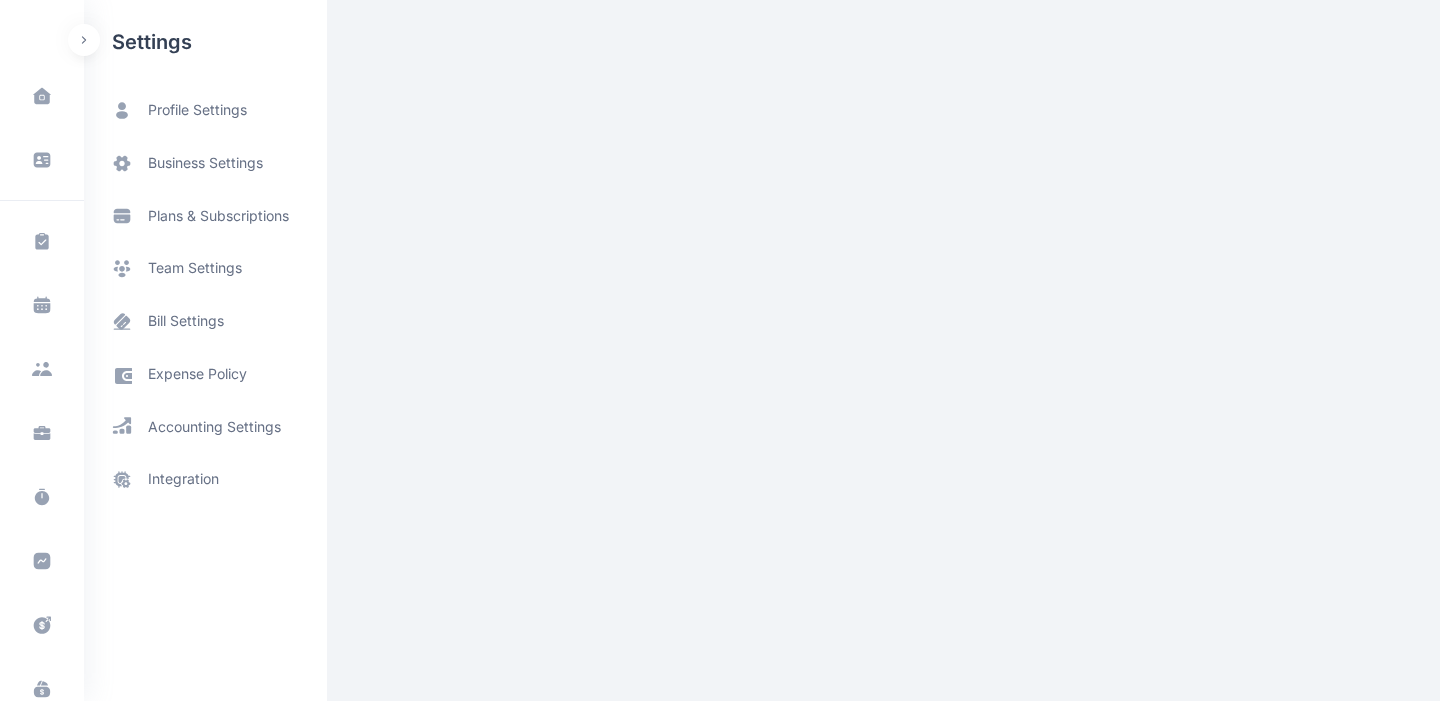 scroll, scrollTop: 0, scrollLeft: 0, axis: both 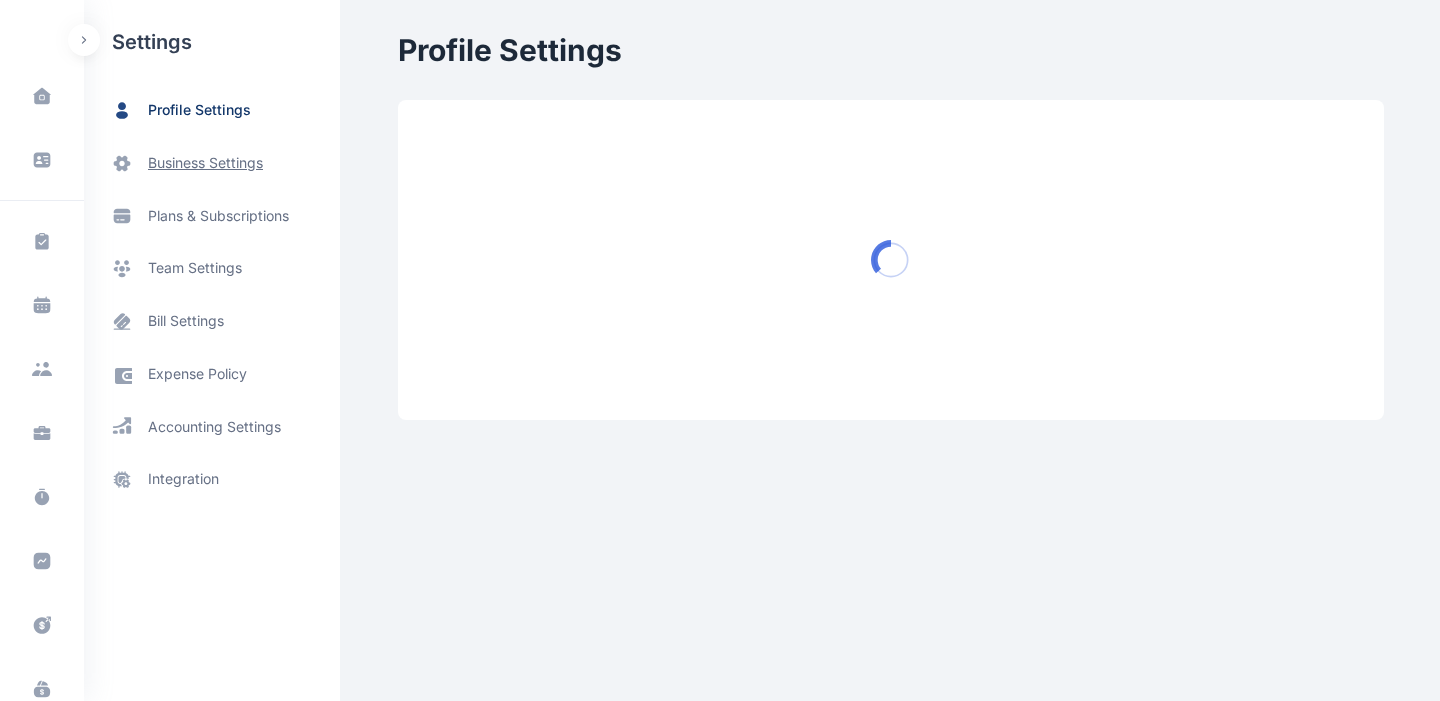 click on "business settings" at bounding box center (212, 163) 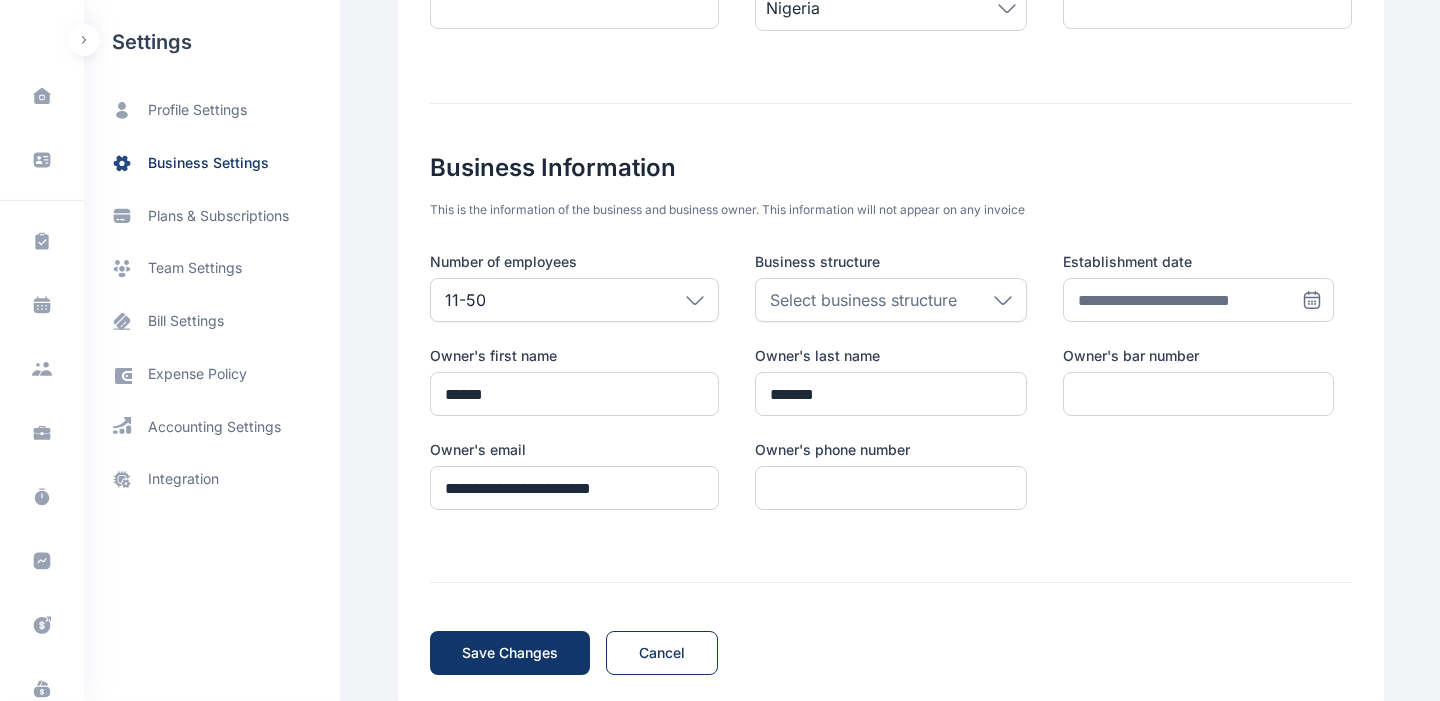 scroll, scrollTop: 621, scrollLeft: 0, axis: vertical 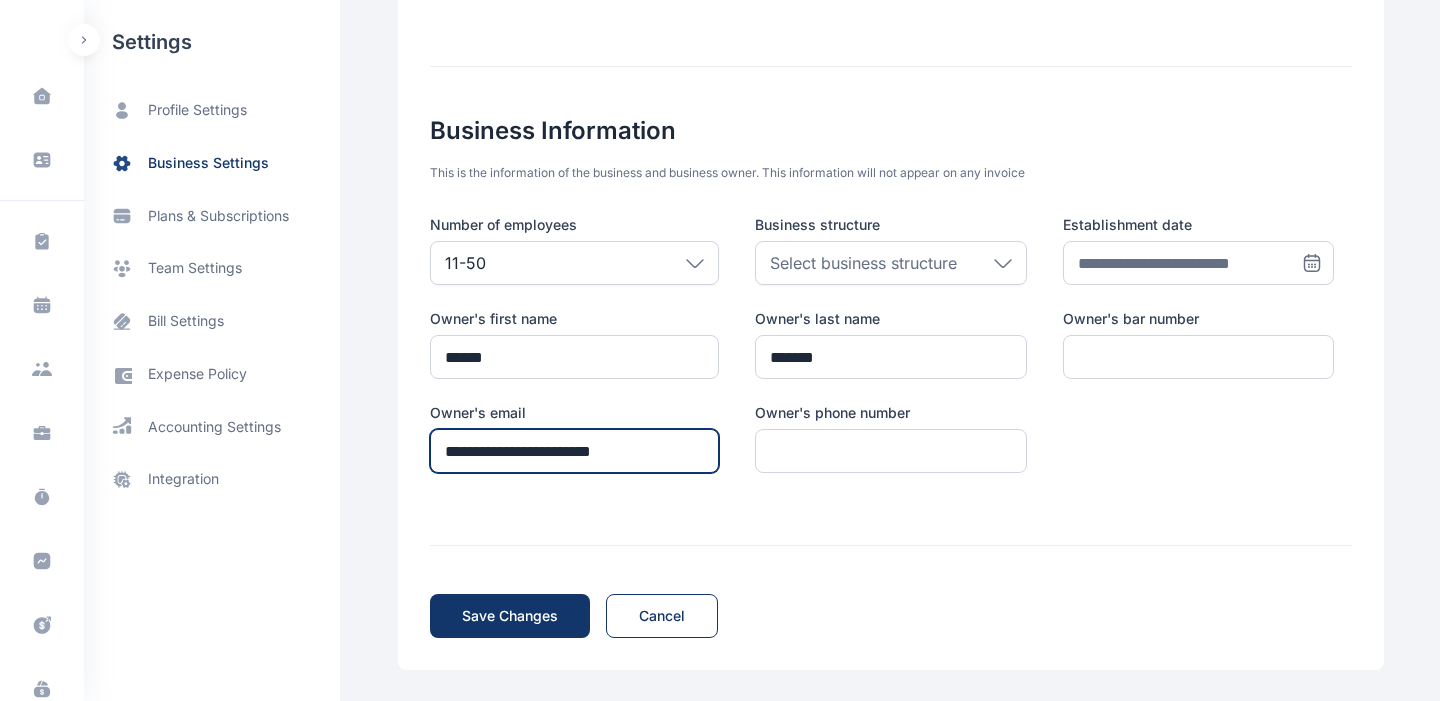 click on "**********" at bounding box center (574, 451) 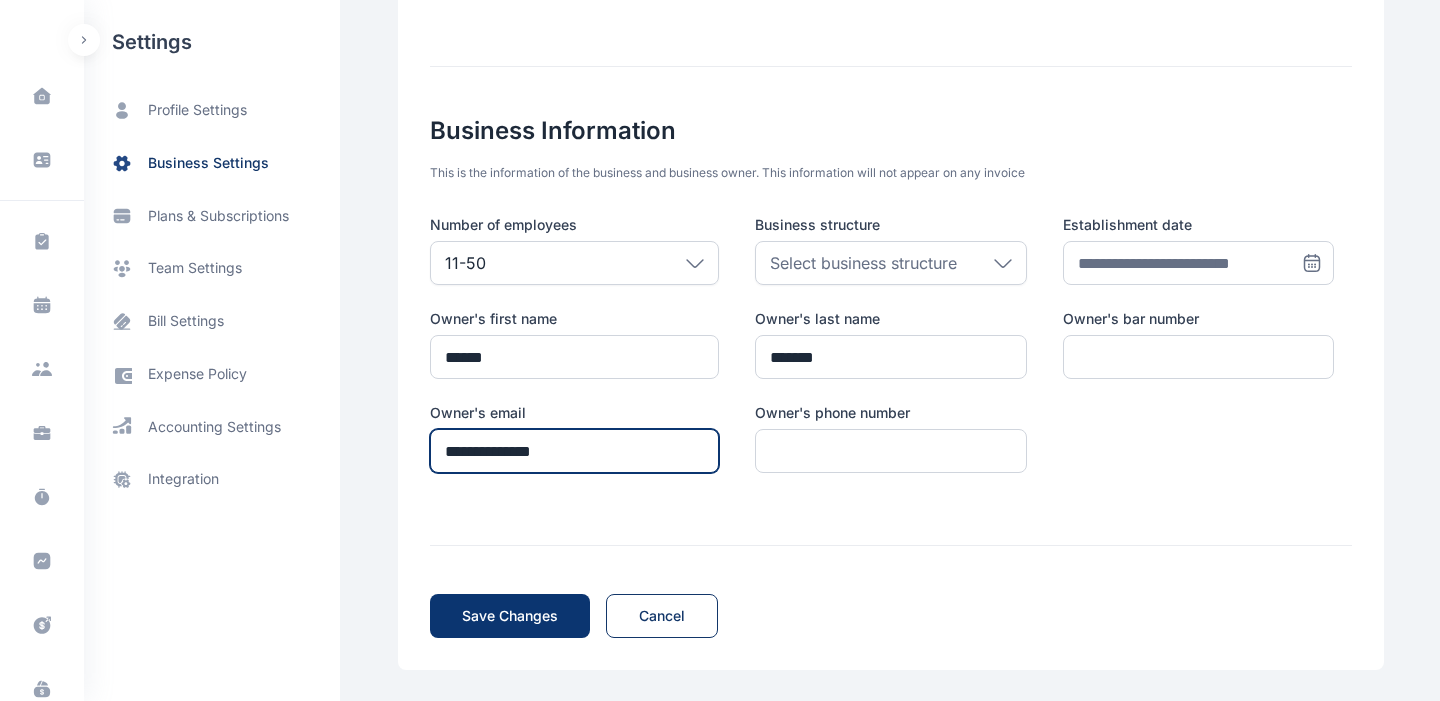 type on "**********" 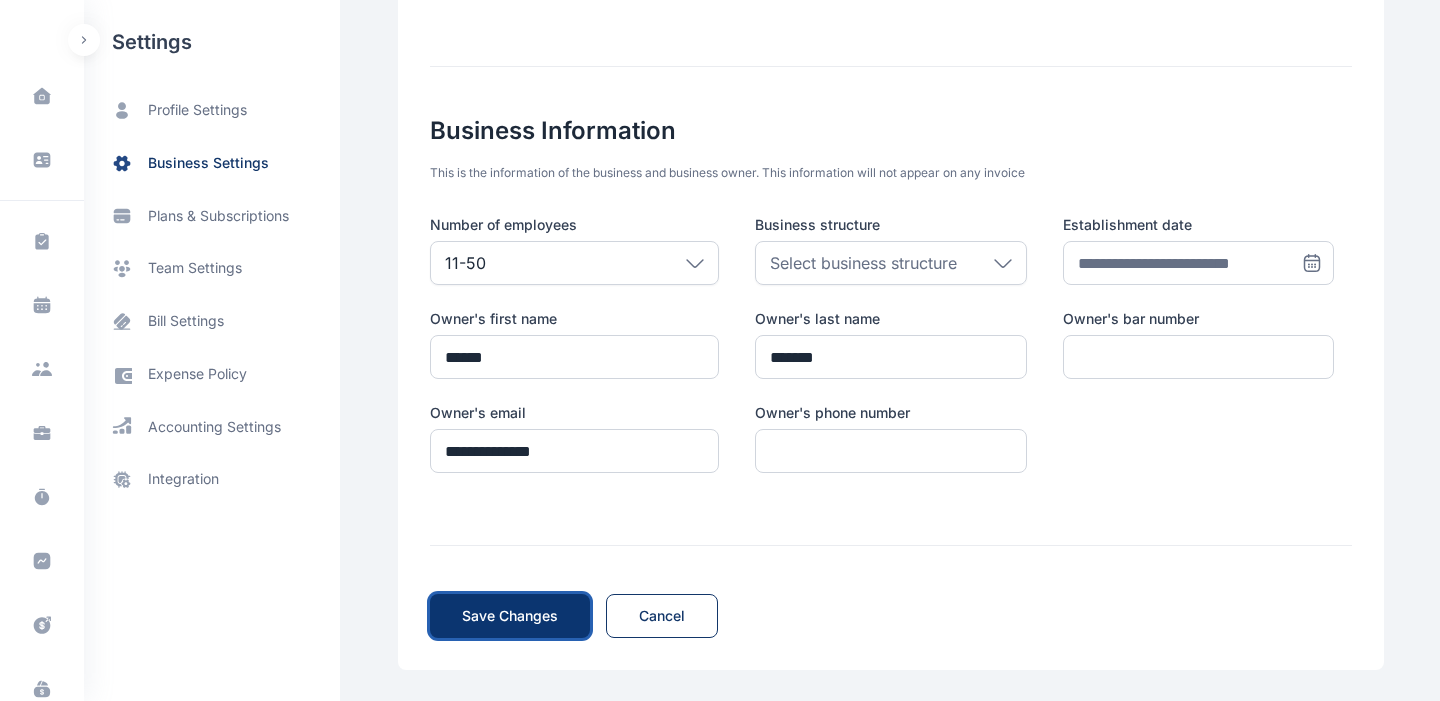 click on "Save Changes Save" at bounding box center [510, 616] 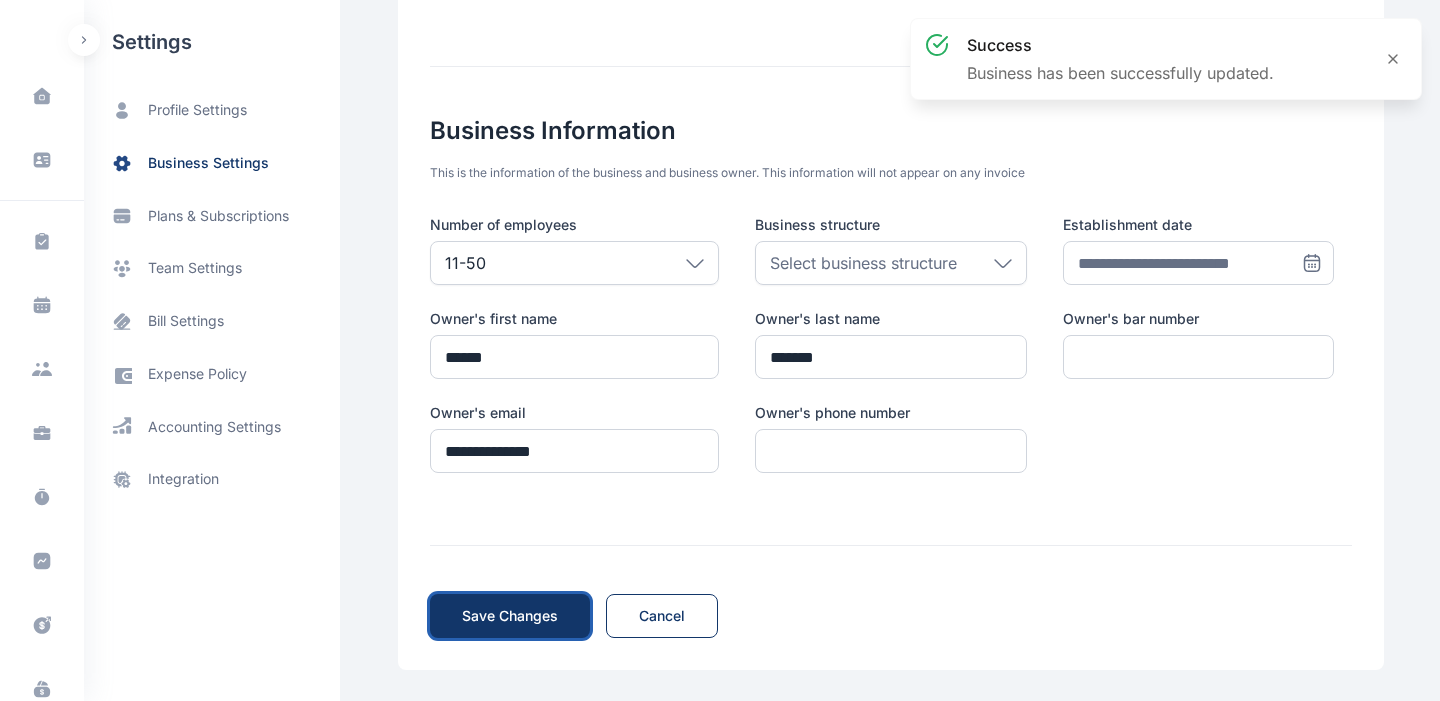 scroll, scrollTop: 387, scrollLeft: 0, axis: vertical 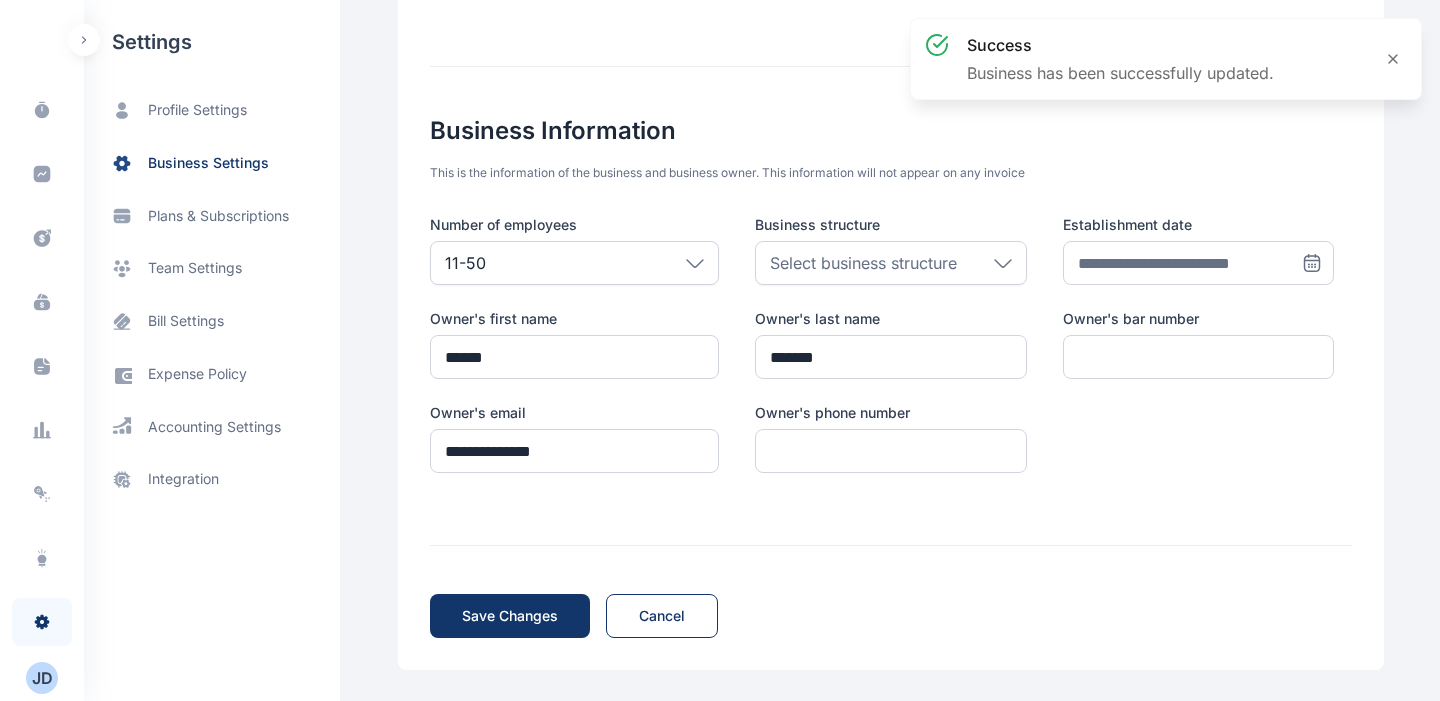 click on "J D" at bounding box center [42, 678] 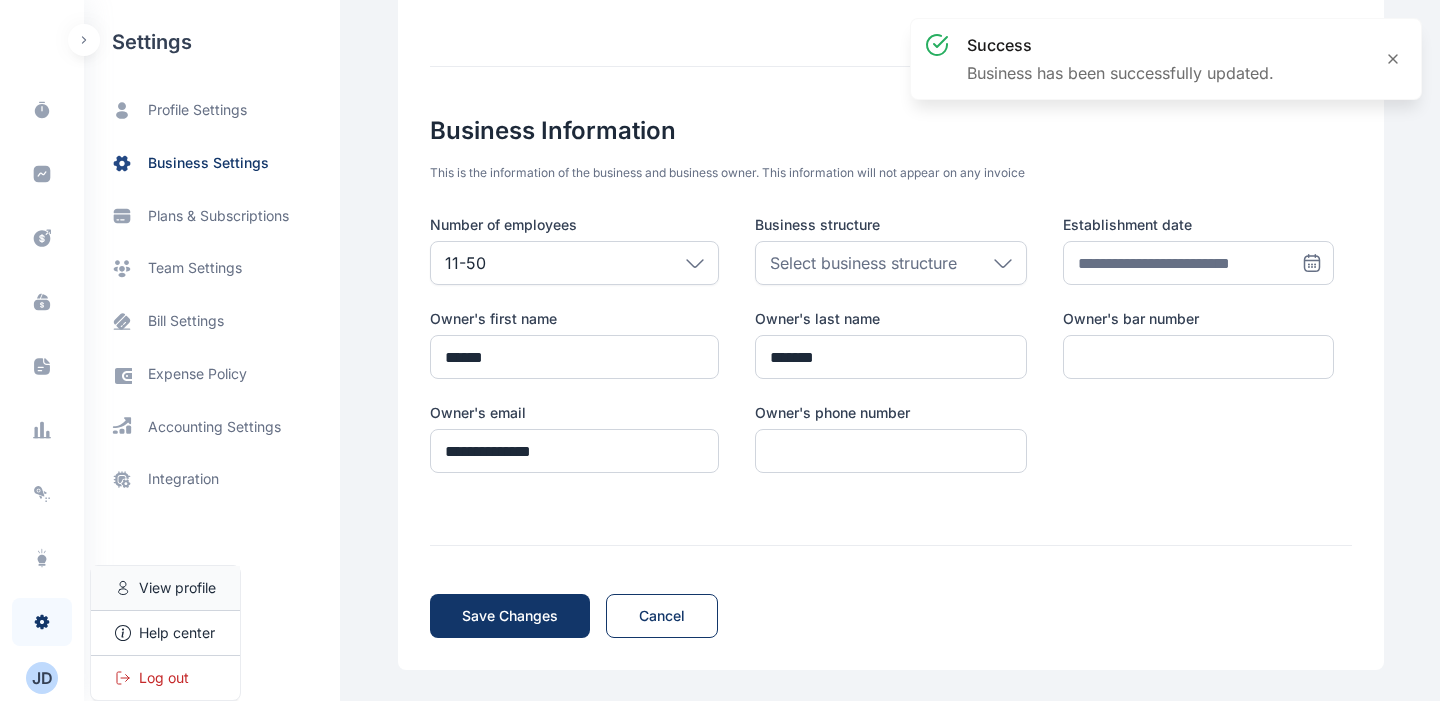 click on "View profile" at bounding box center (177, 588) 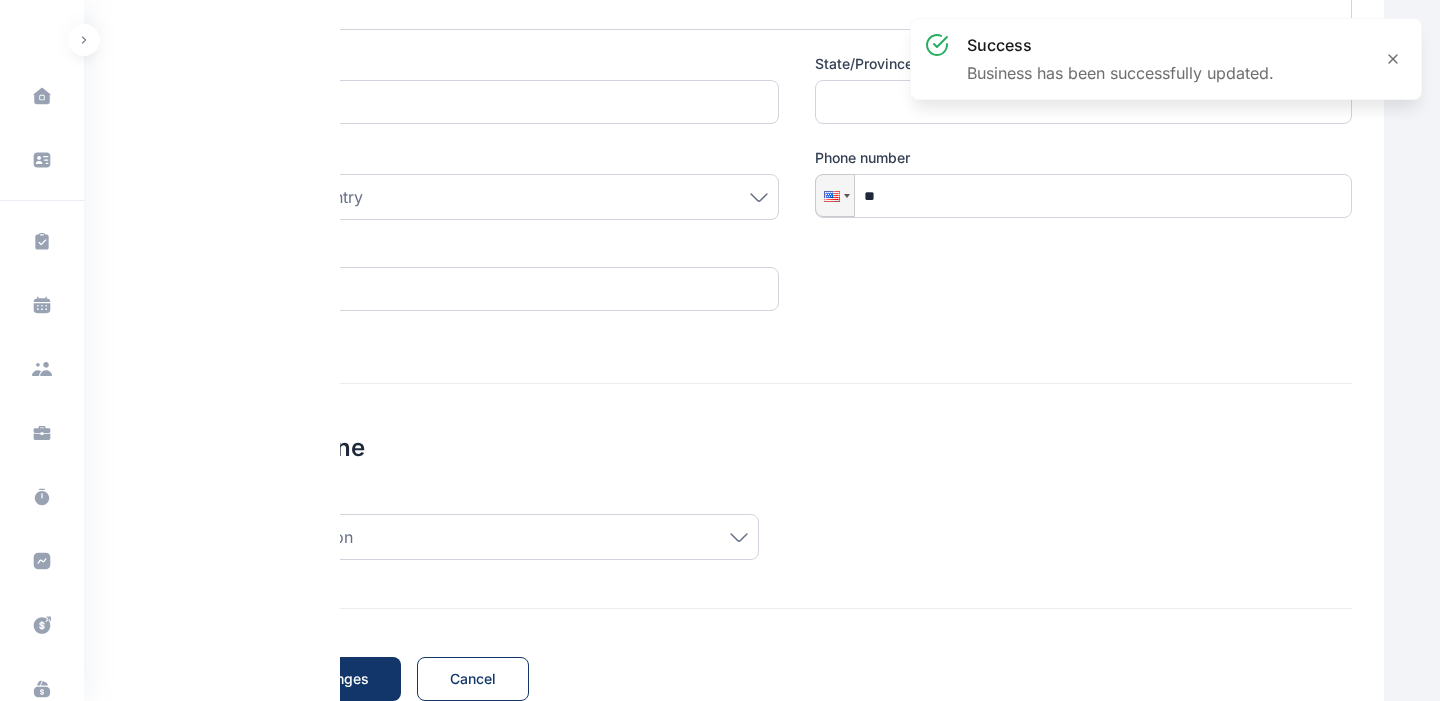 scroll, scrollTop: 0, scrollLeft: 0, axis: both 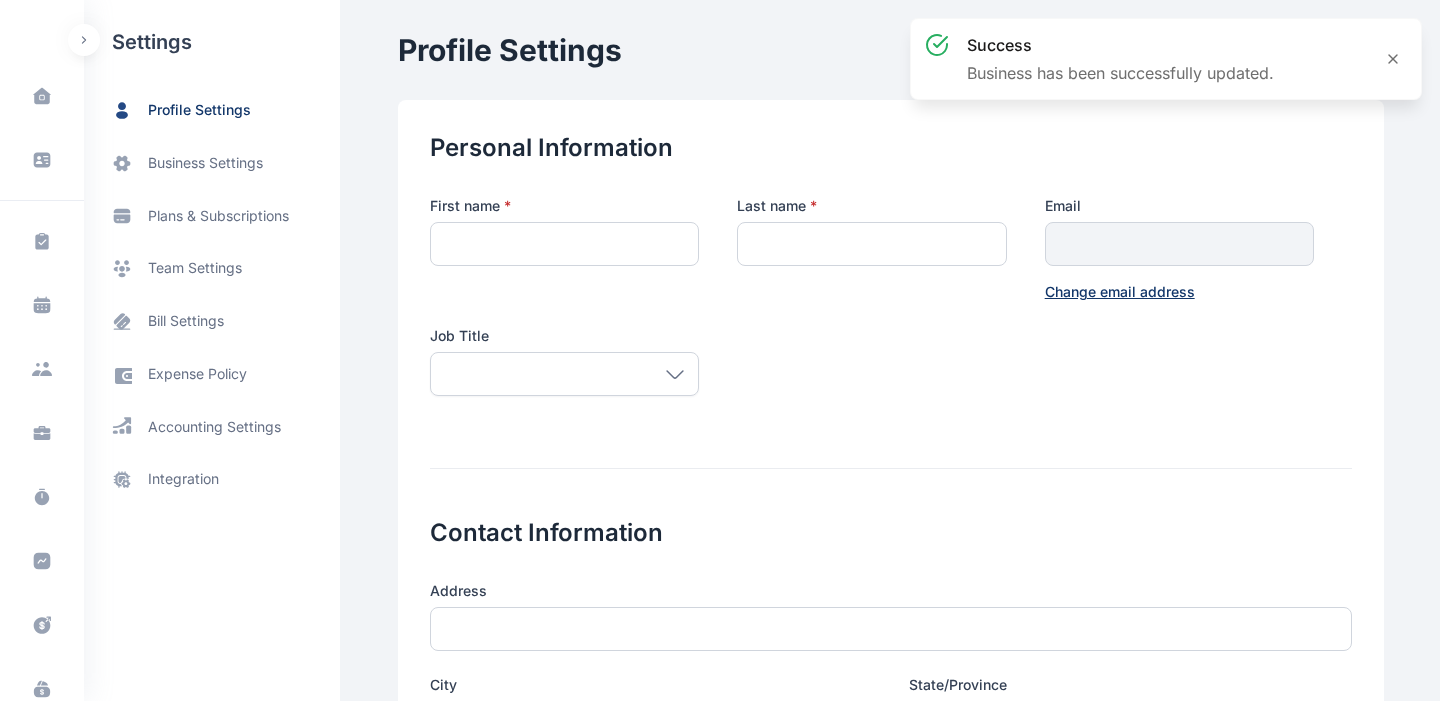 type on "****" 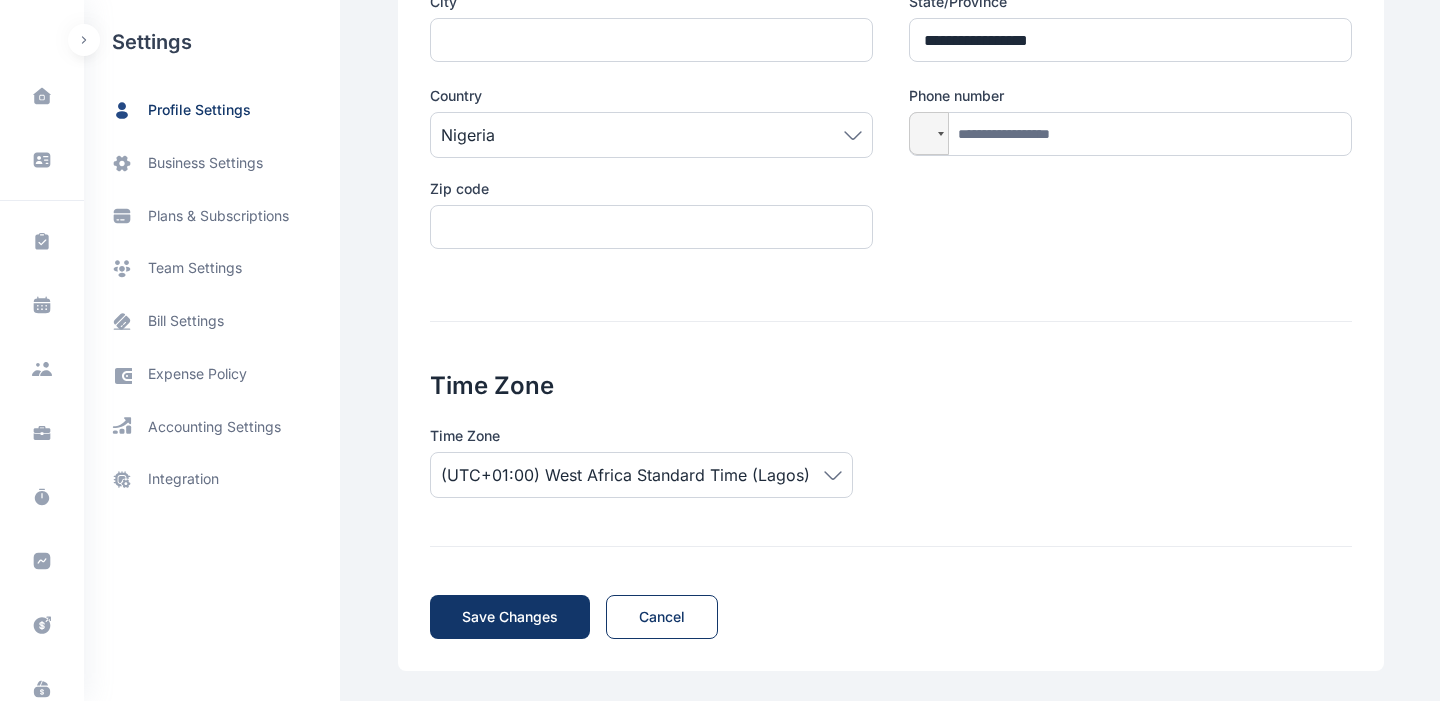 scroll, scrollTop: 0, scrollLeft: 0, axis: both 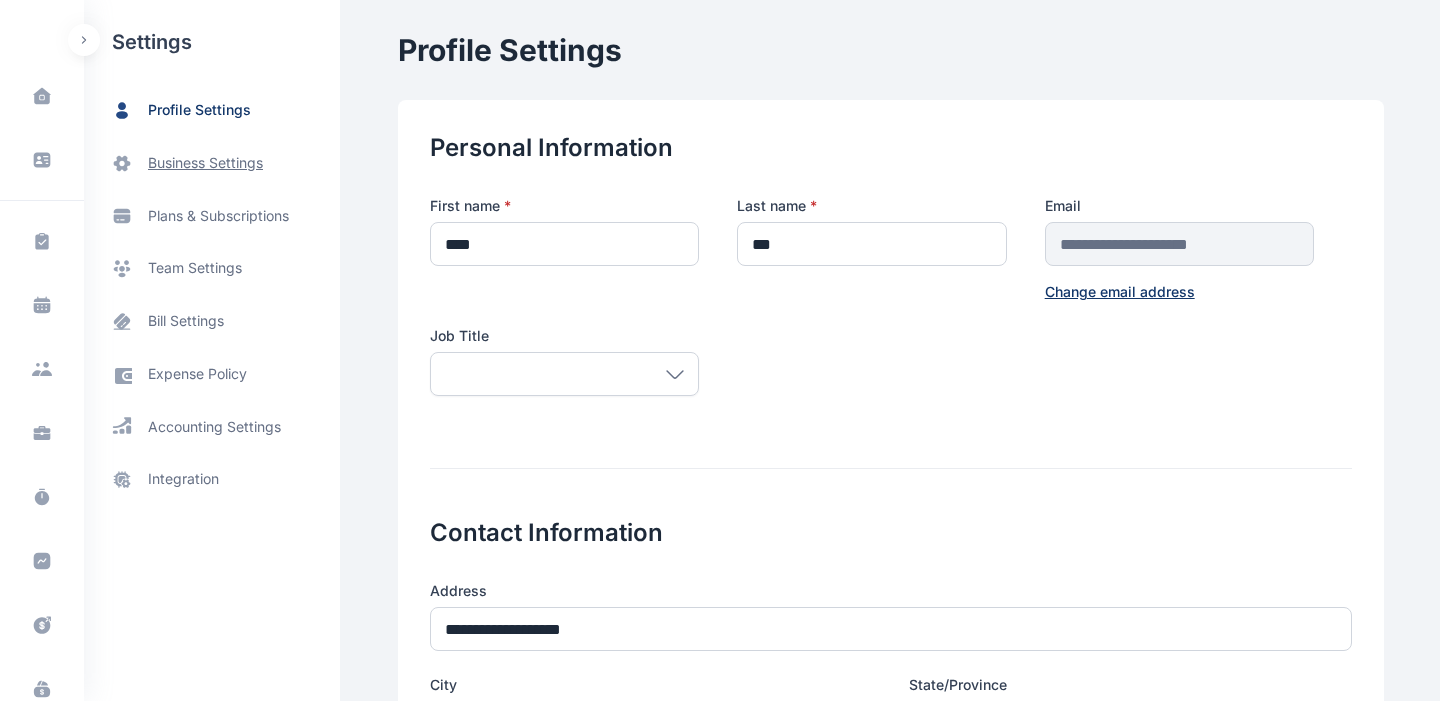 click on "business settings" at bounding box center (205, 163) 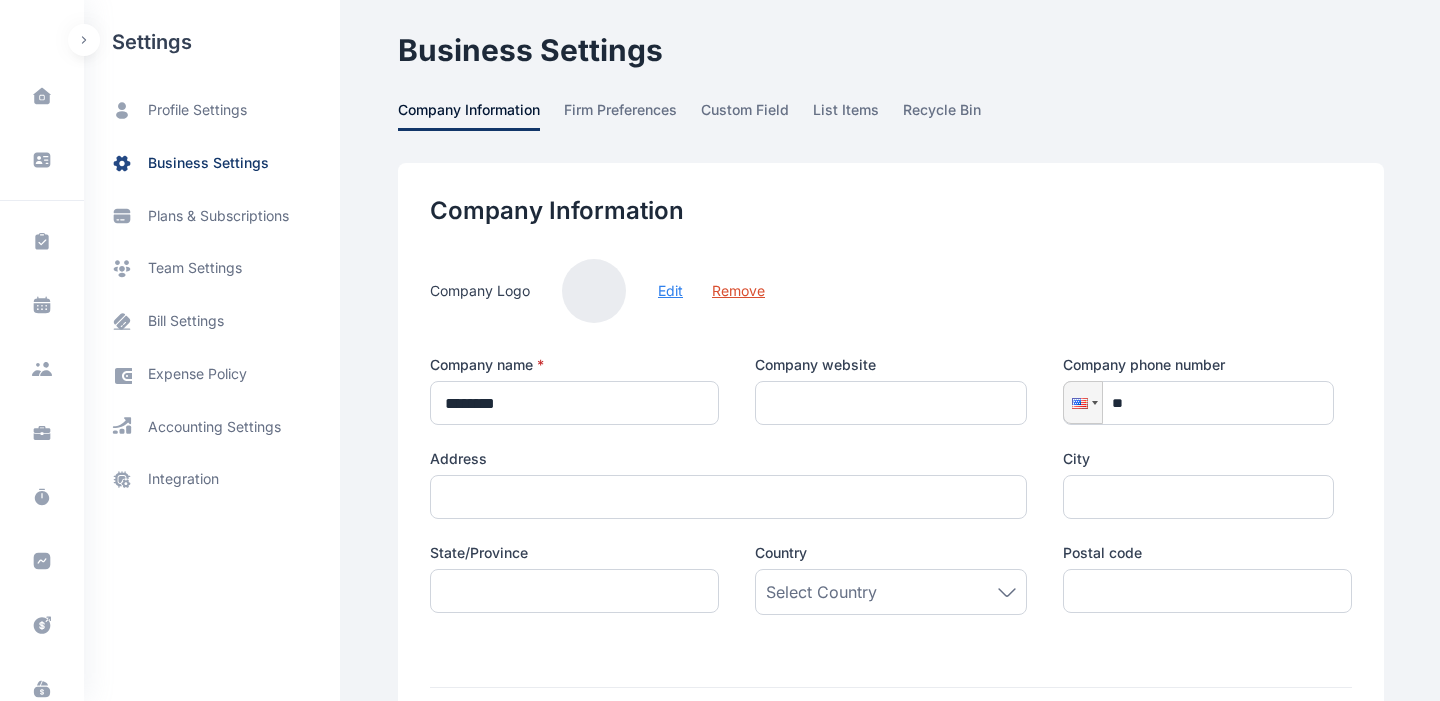 type on "******" 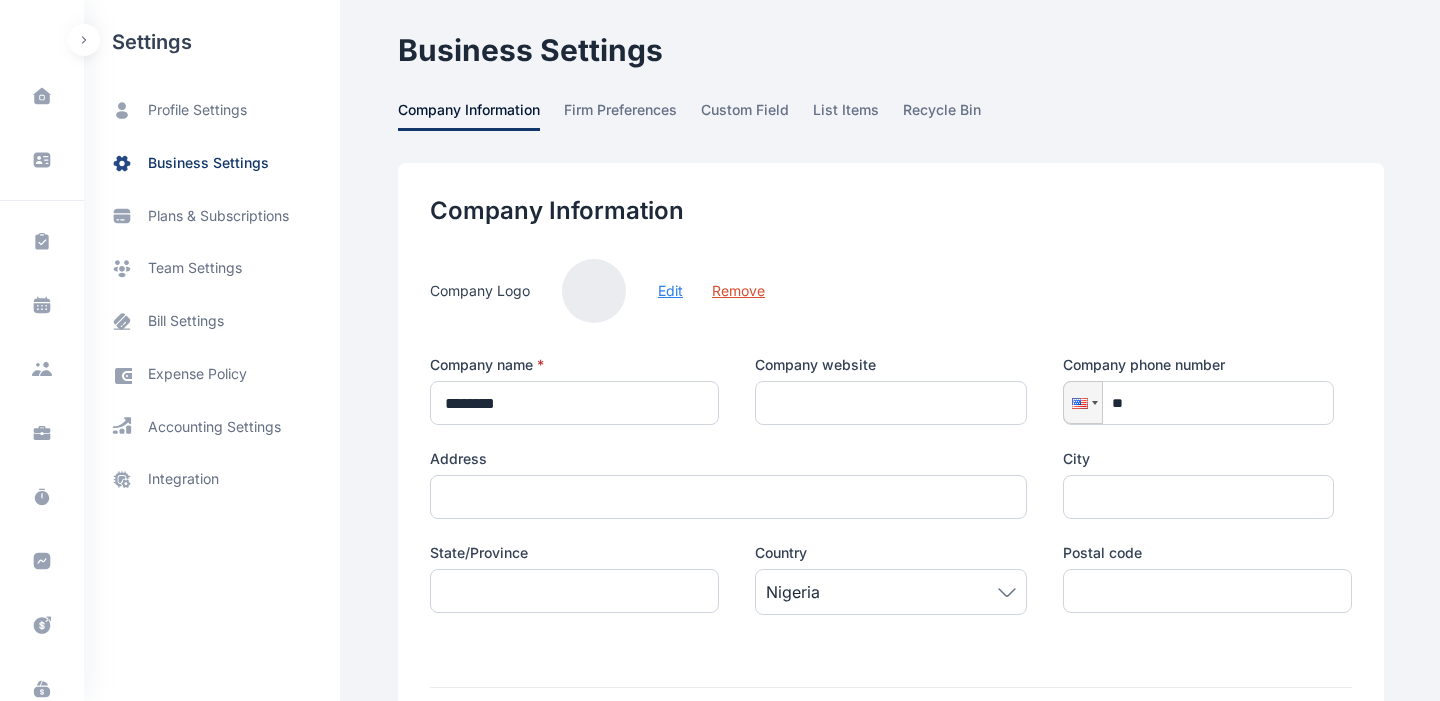 scroll, scrollTop: 621, scrollLeft: 0, axis: vertical 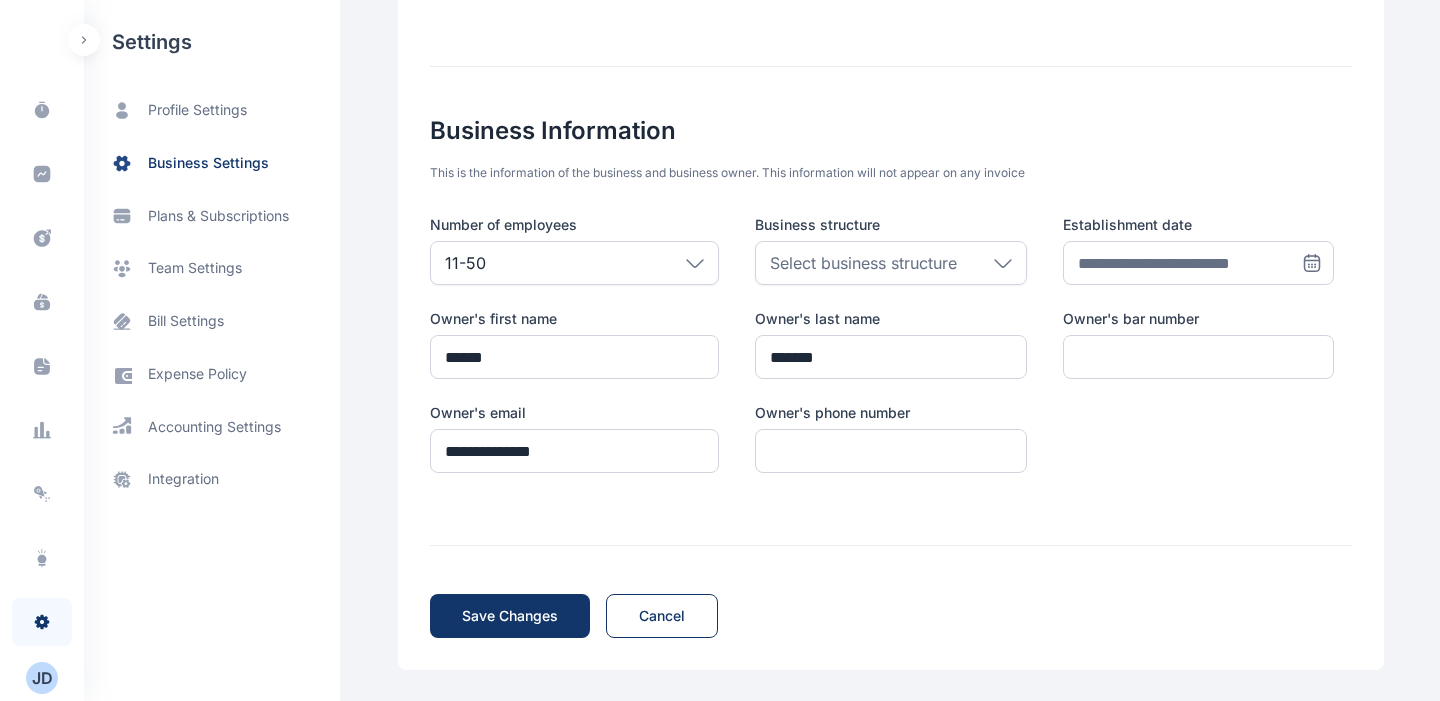 click on "J D blackanon22@gmail.com" at bounding box center (42, 678) 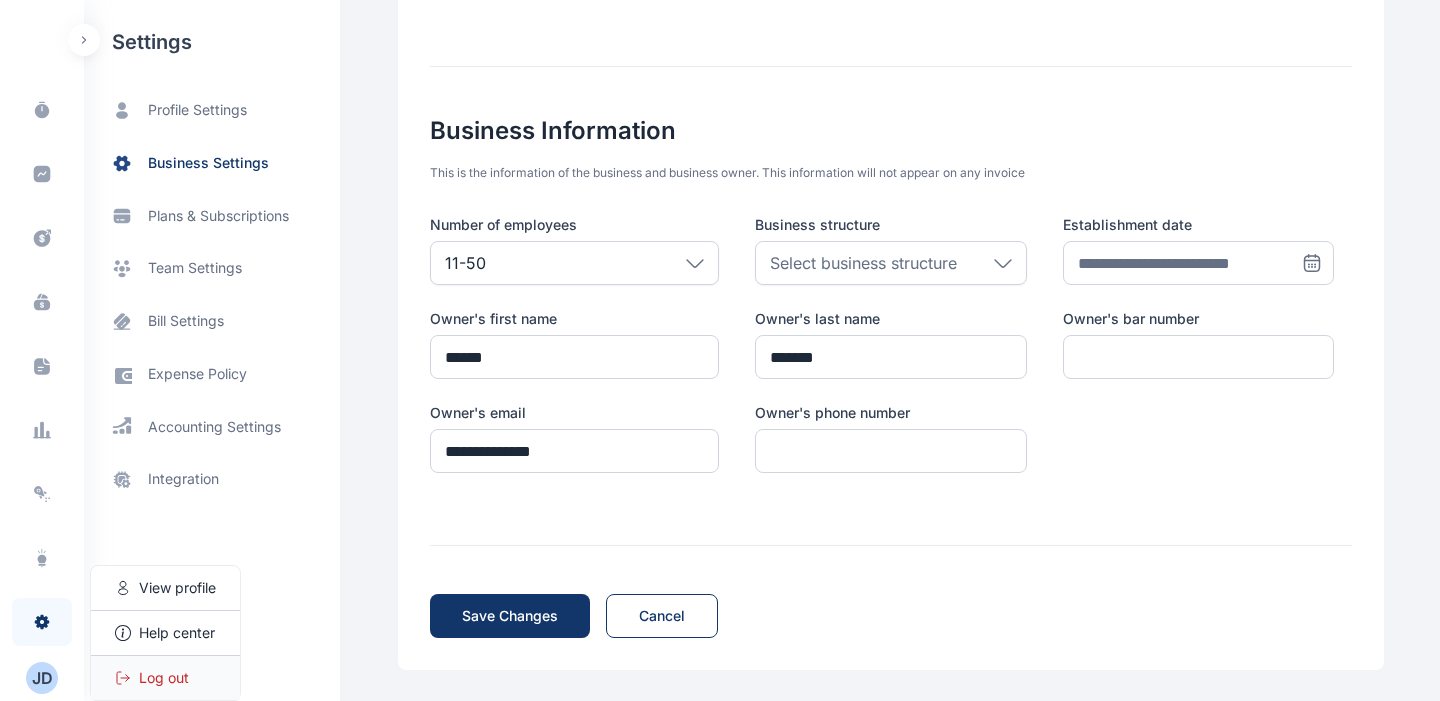 click on "Log out" at bounding box center (165, 678) 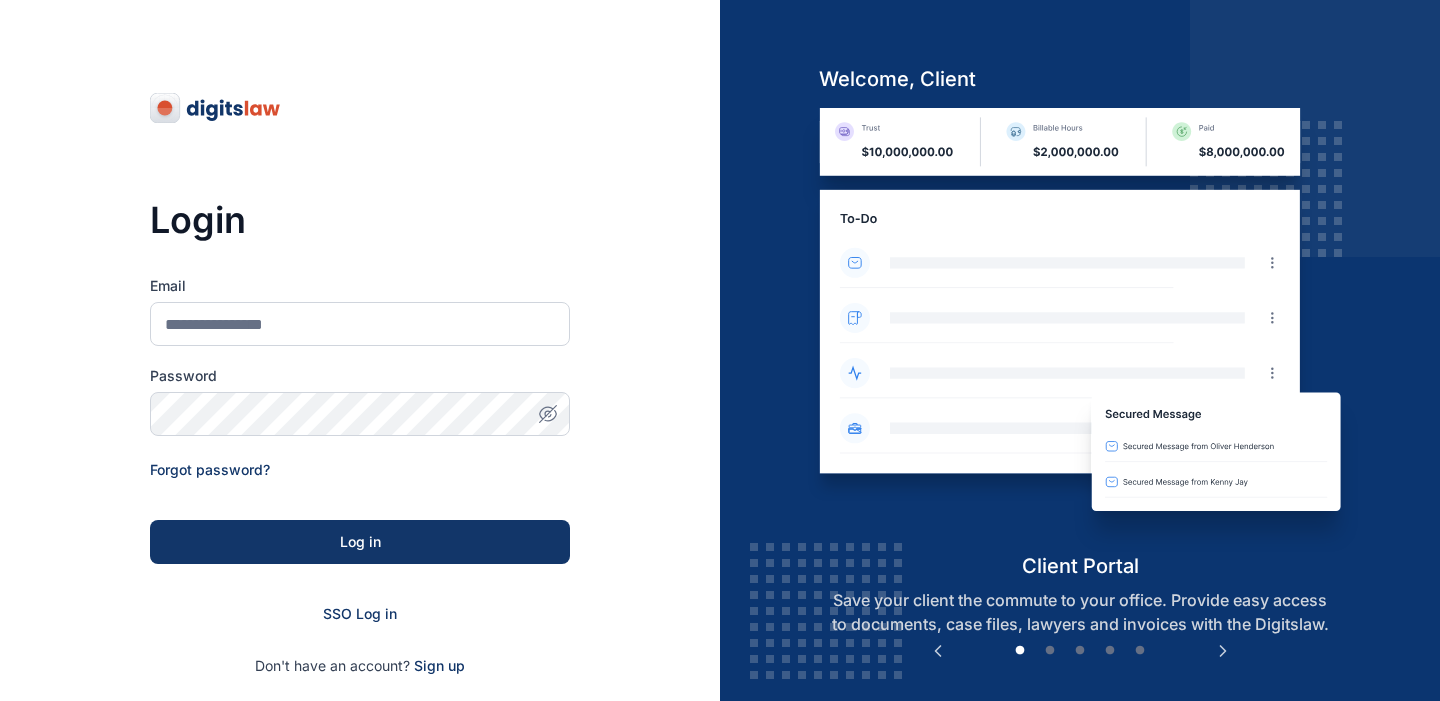 scroll, scrollTop: 0, scrollLeft: 0, axis: both 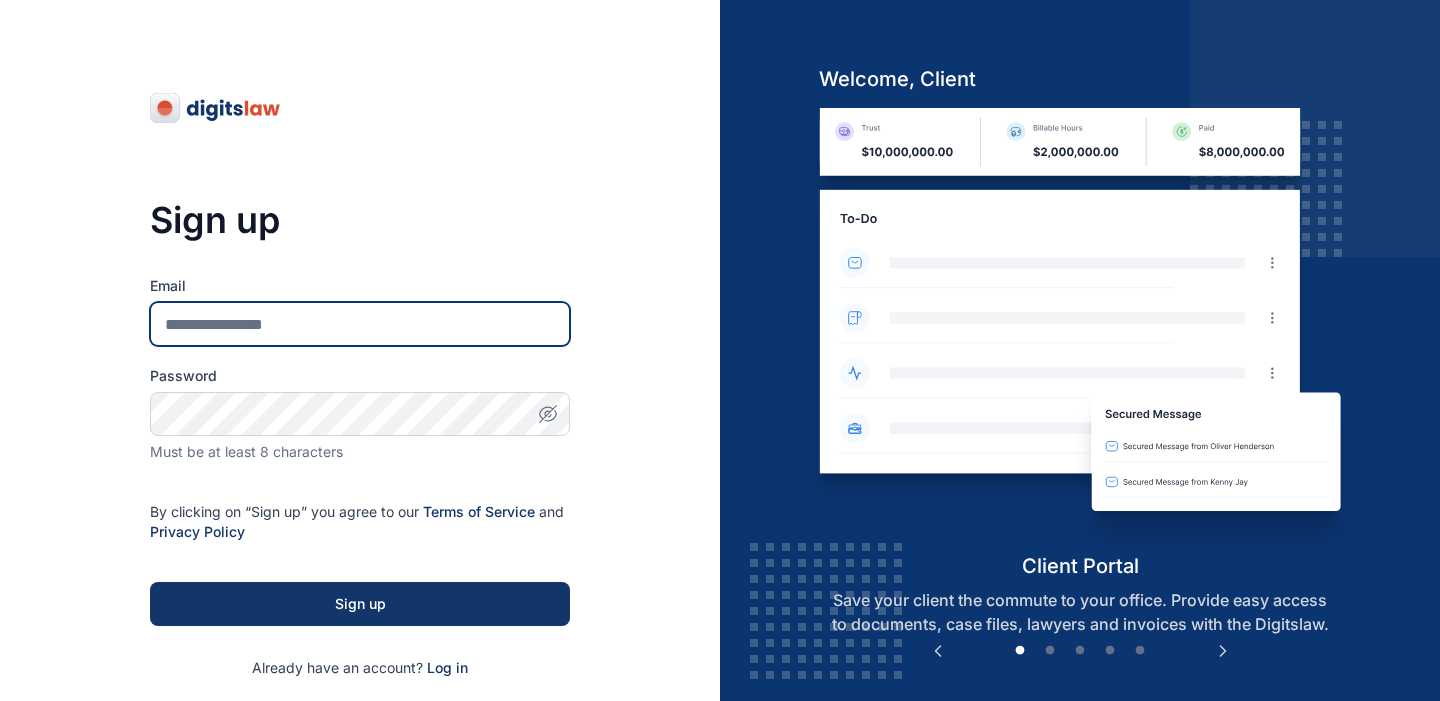 click on "Email" at bounding box center (360, 324) 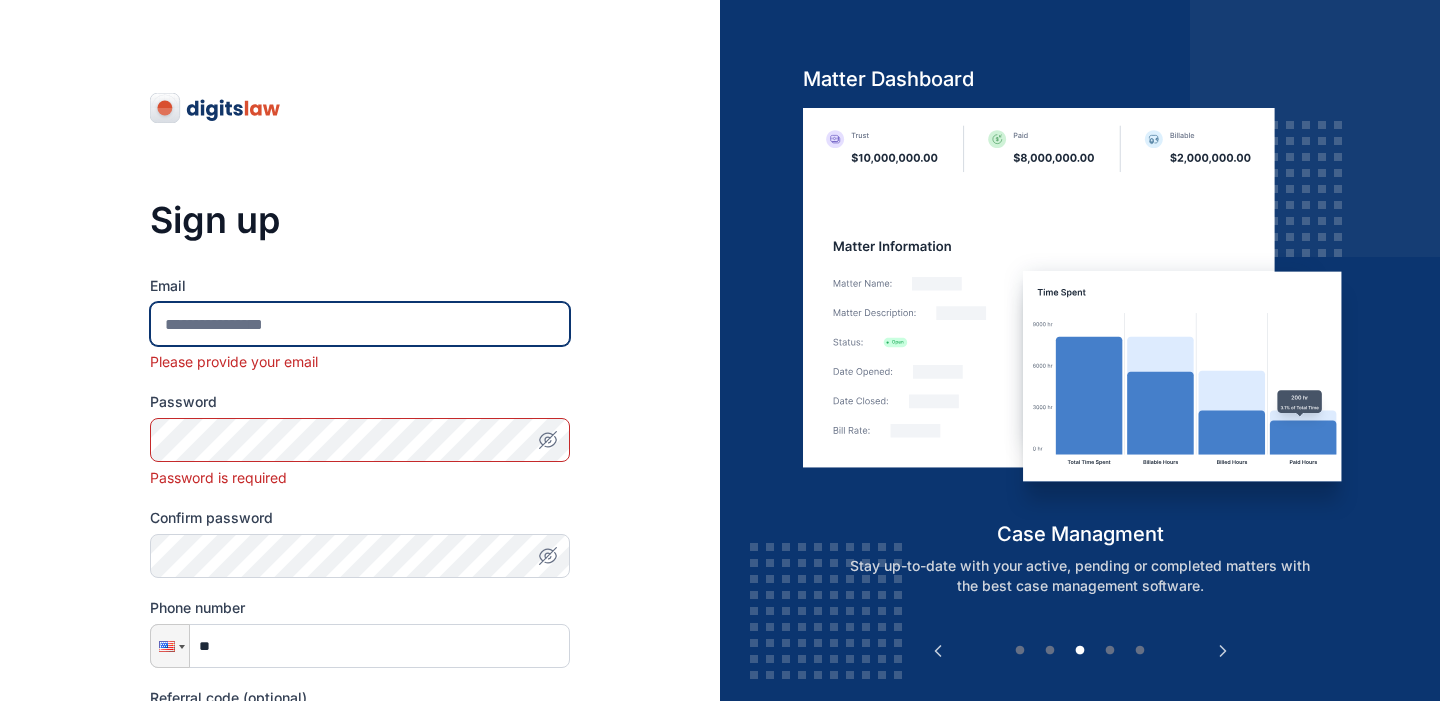 click on "Email" at bounding box center (360, 324) 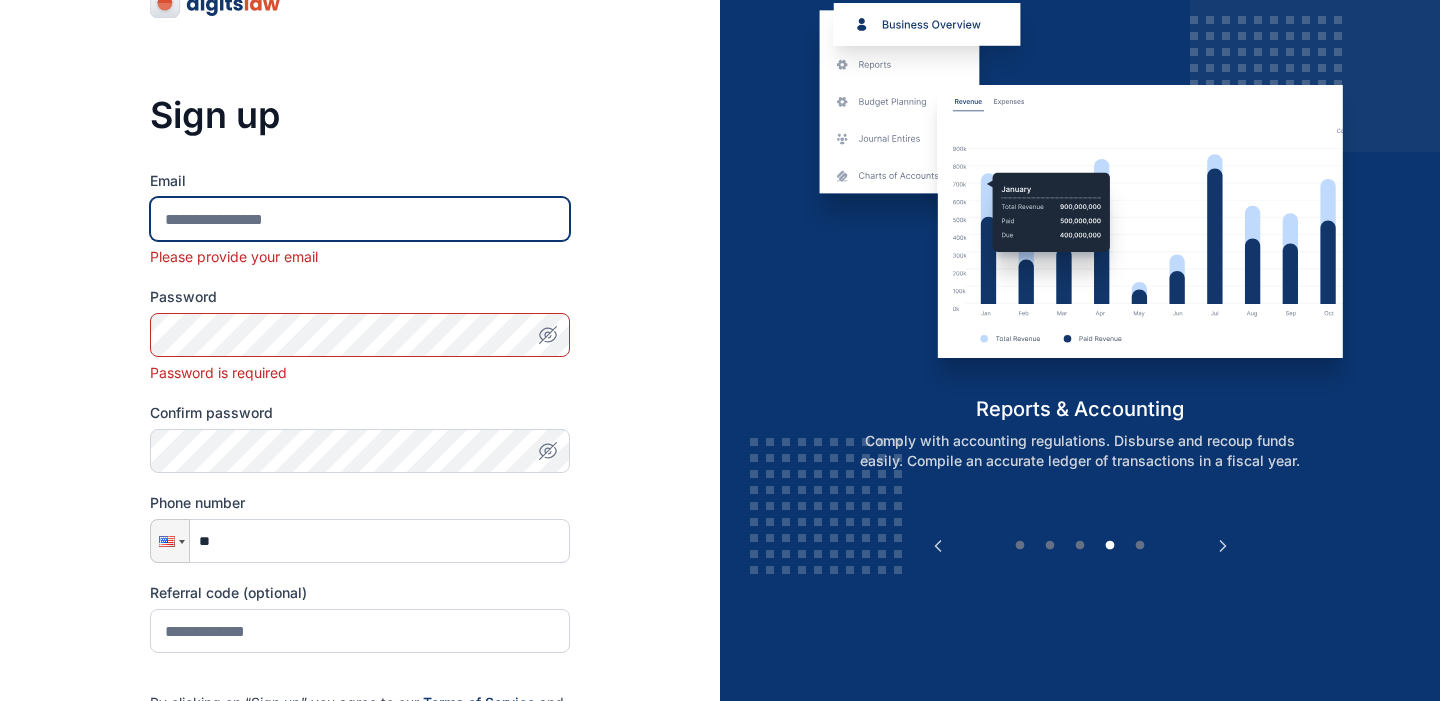 scroll, scrollTop: 103, scrollLeft: 0, axis: vertical 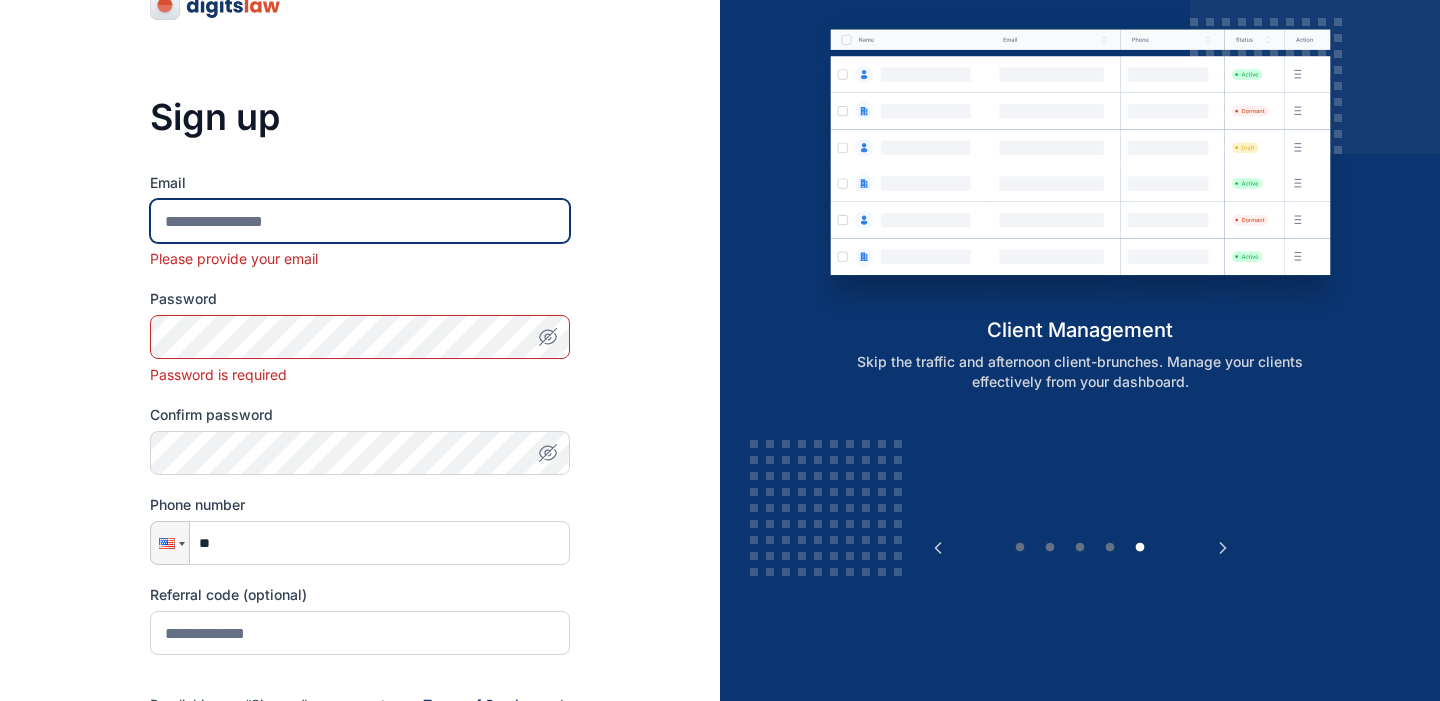 click on "Email" at bounding box center (360, 221) 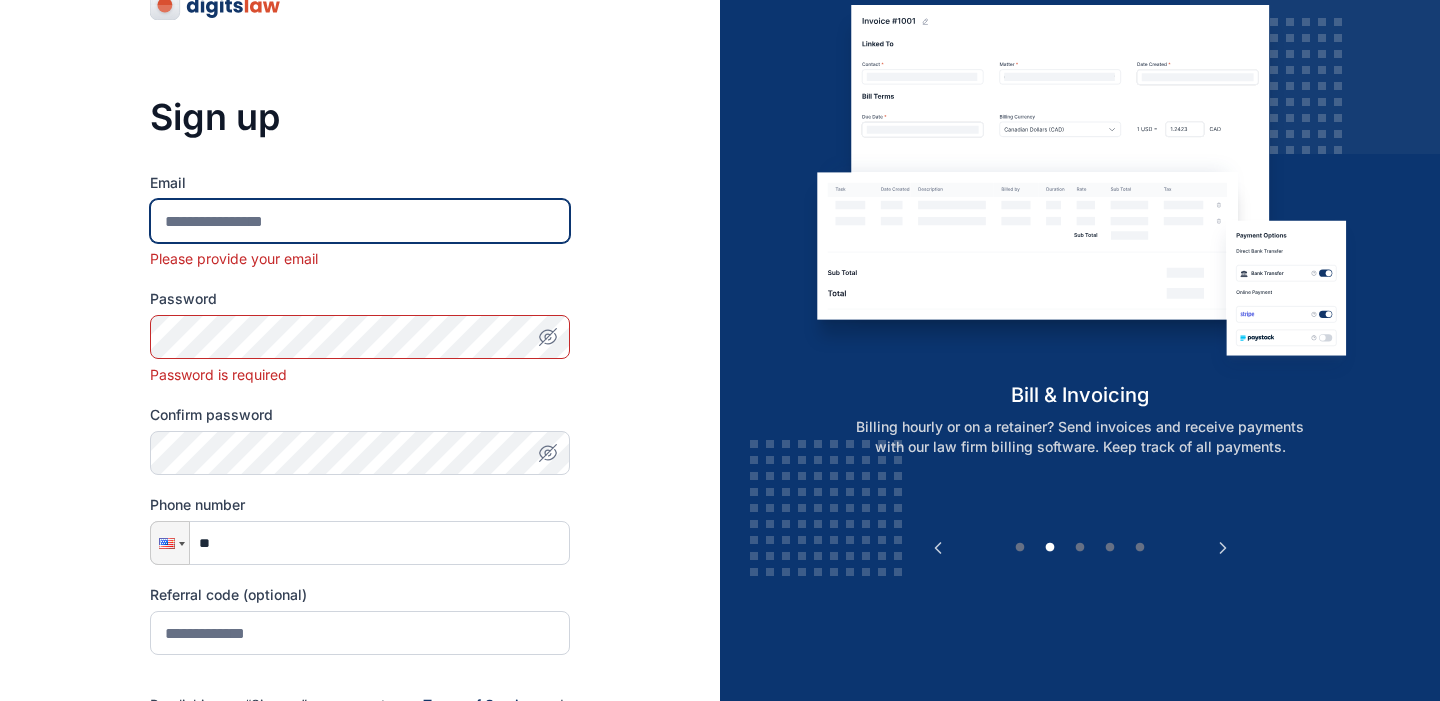 click on "Email" at bounding box center (360, 221) 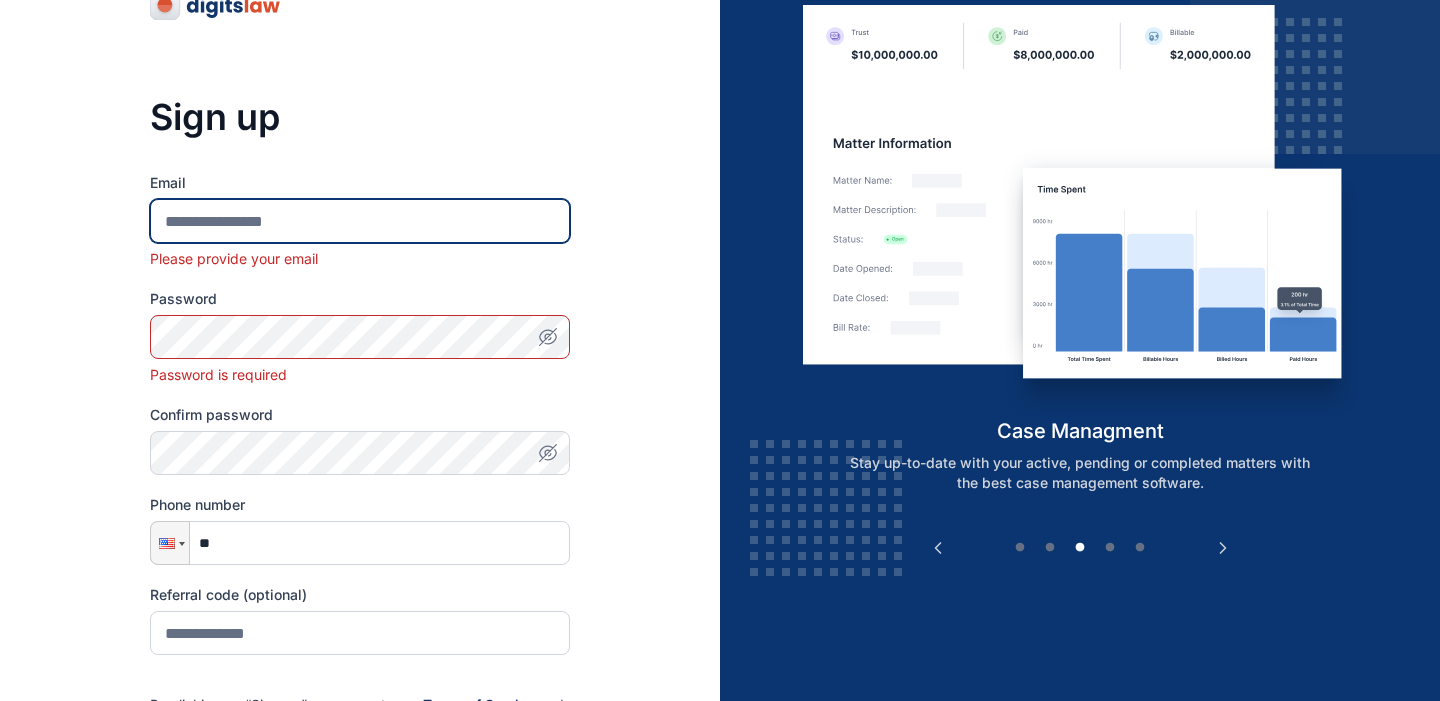 click on "Email" at bounding box center (360, 221) 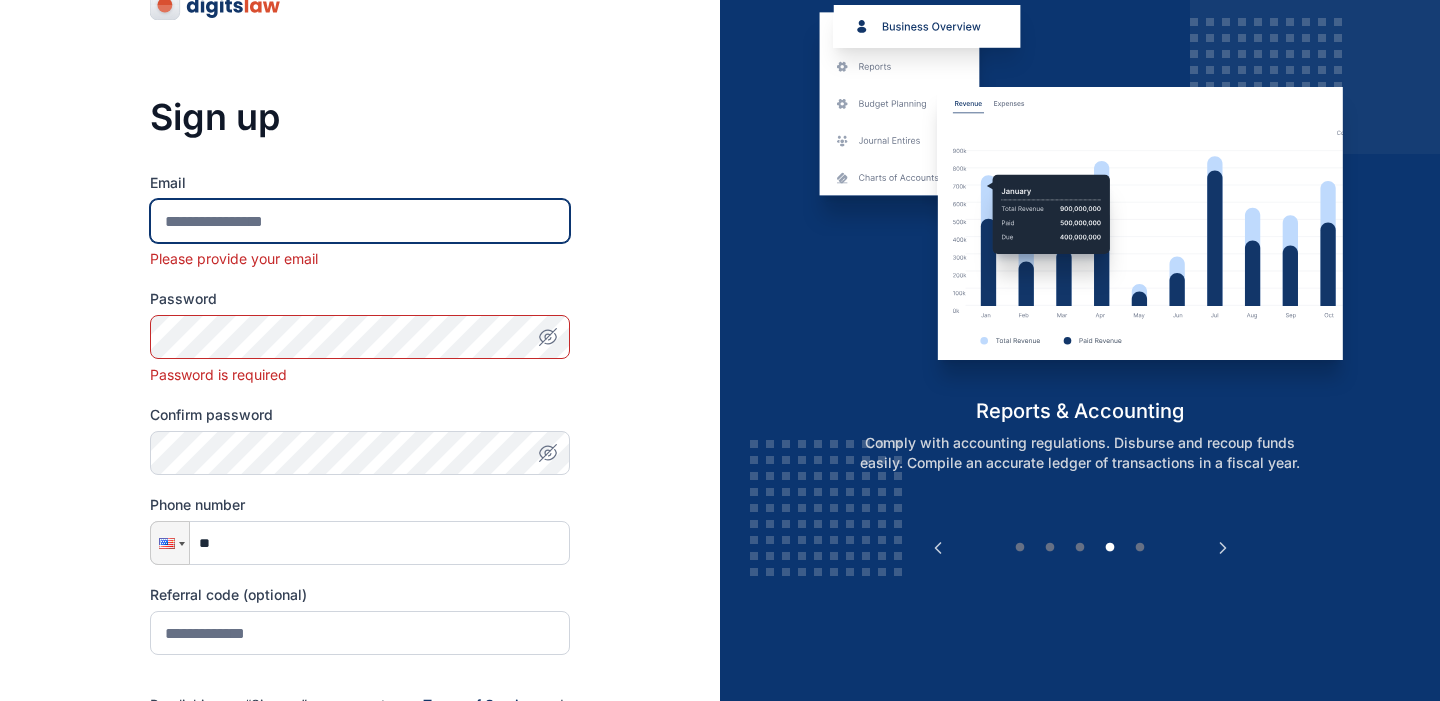 click on "Email" at bounding box center [360, 221] 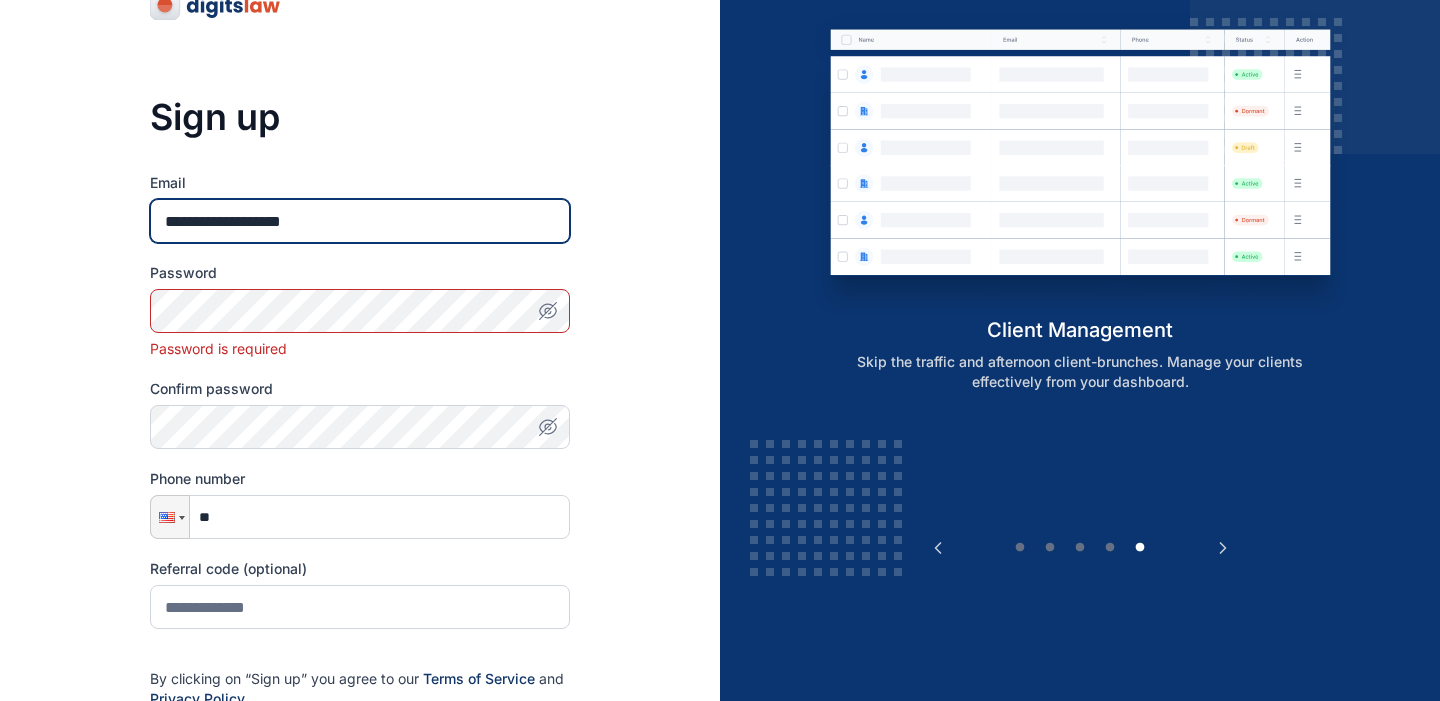 type on "**********" 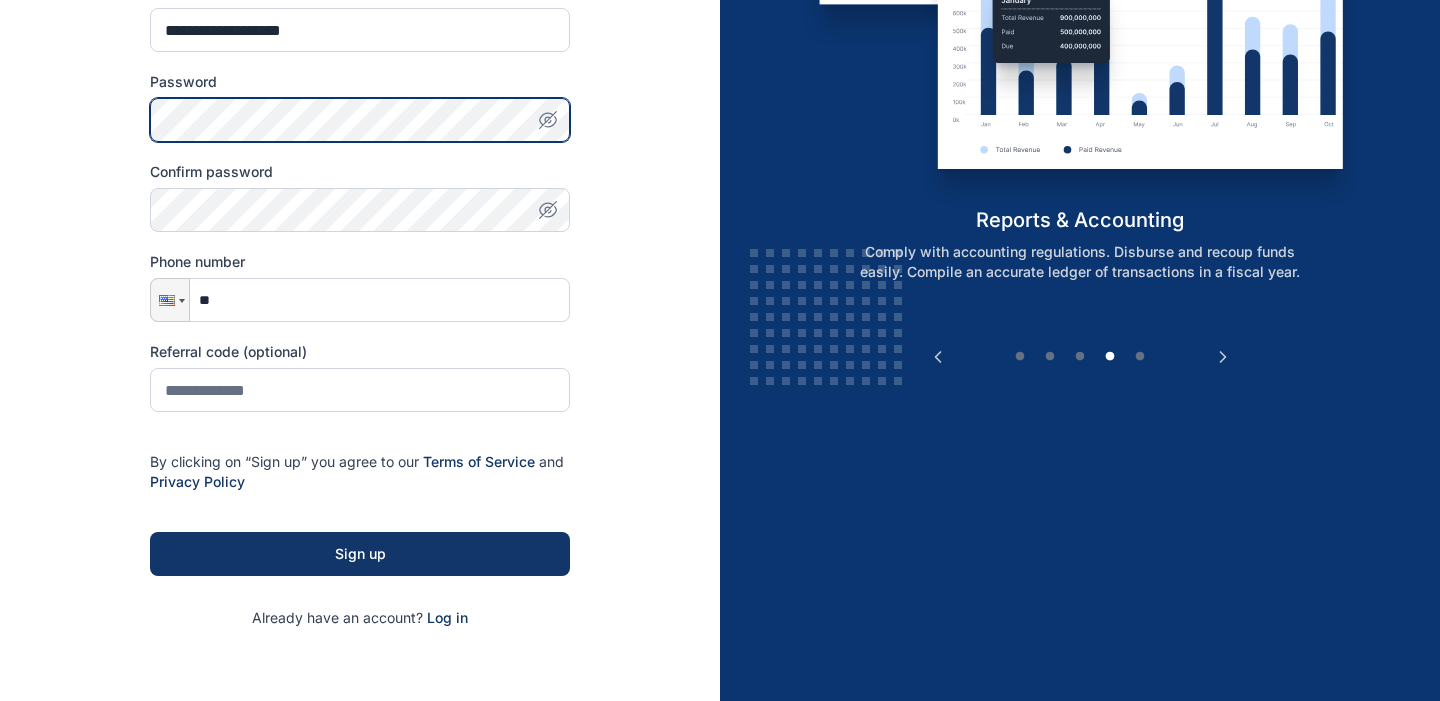 scroll, scrollTop: 186, scrollLeft: 0, axis: vertical 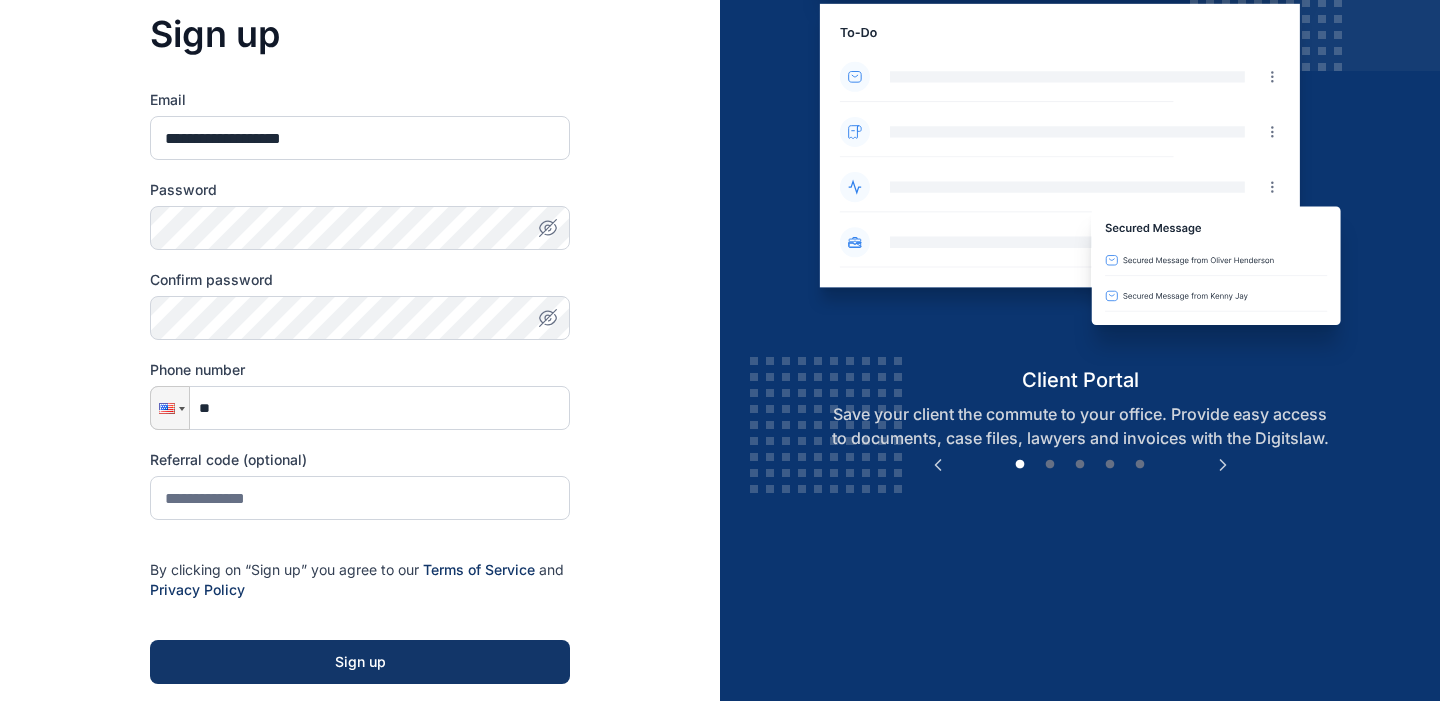 click on "**********" at bounding box center (360, 413) 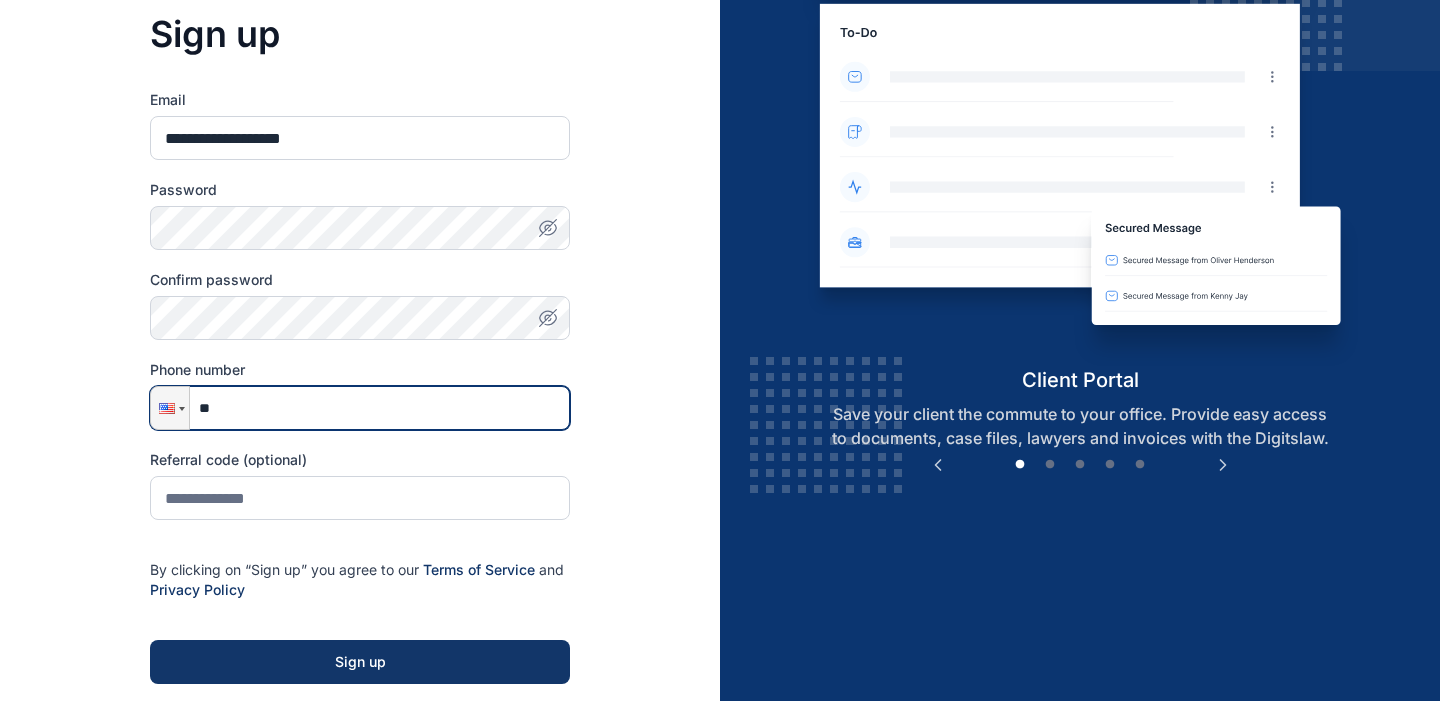 click on "**" at bounding box center [360, 408] 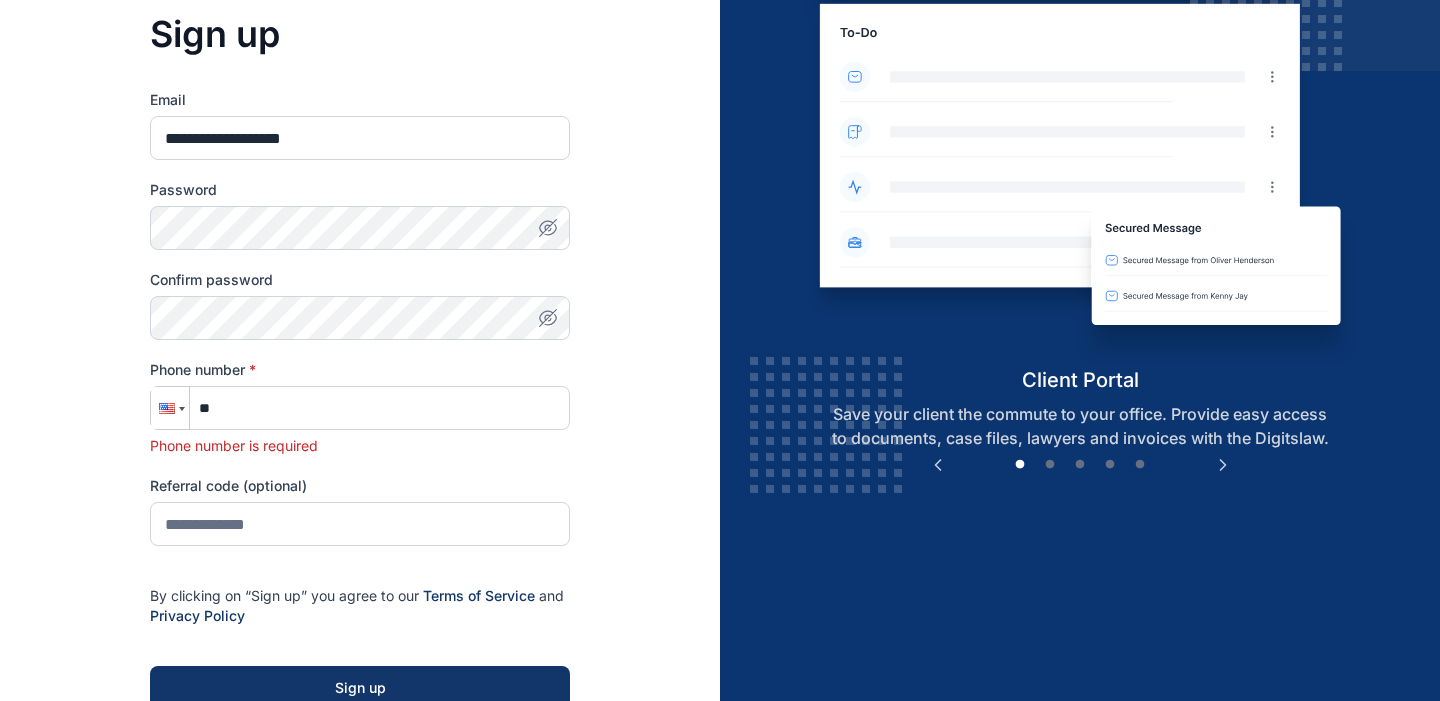 click at bounding box center [170, 408] 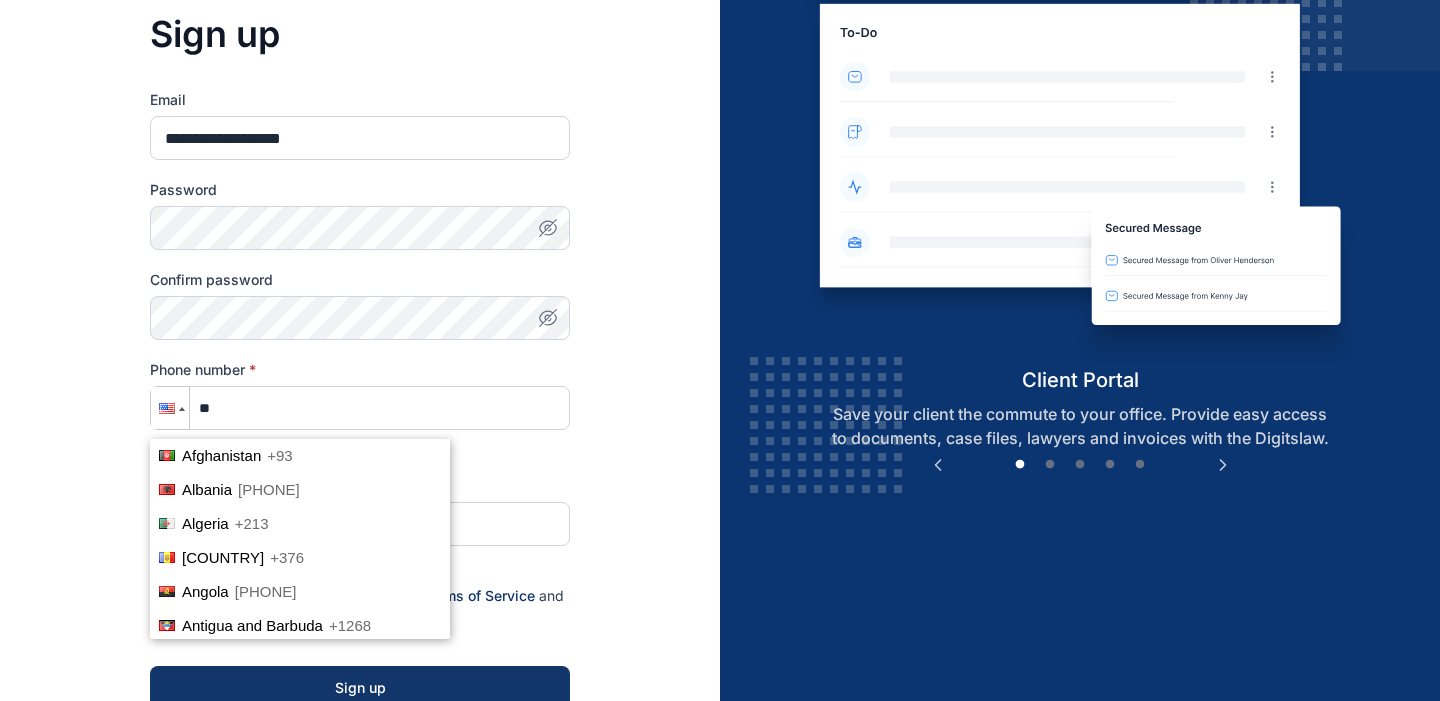 scroll, scrollTop: 6688, scrollLeft: 0, axis: vertical 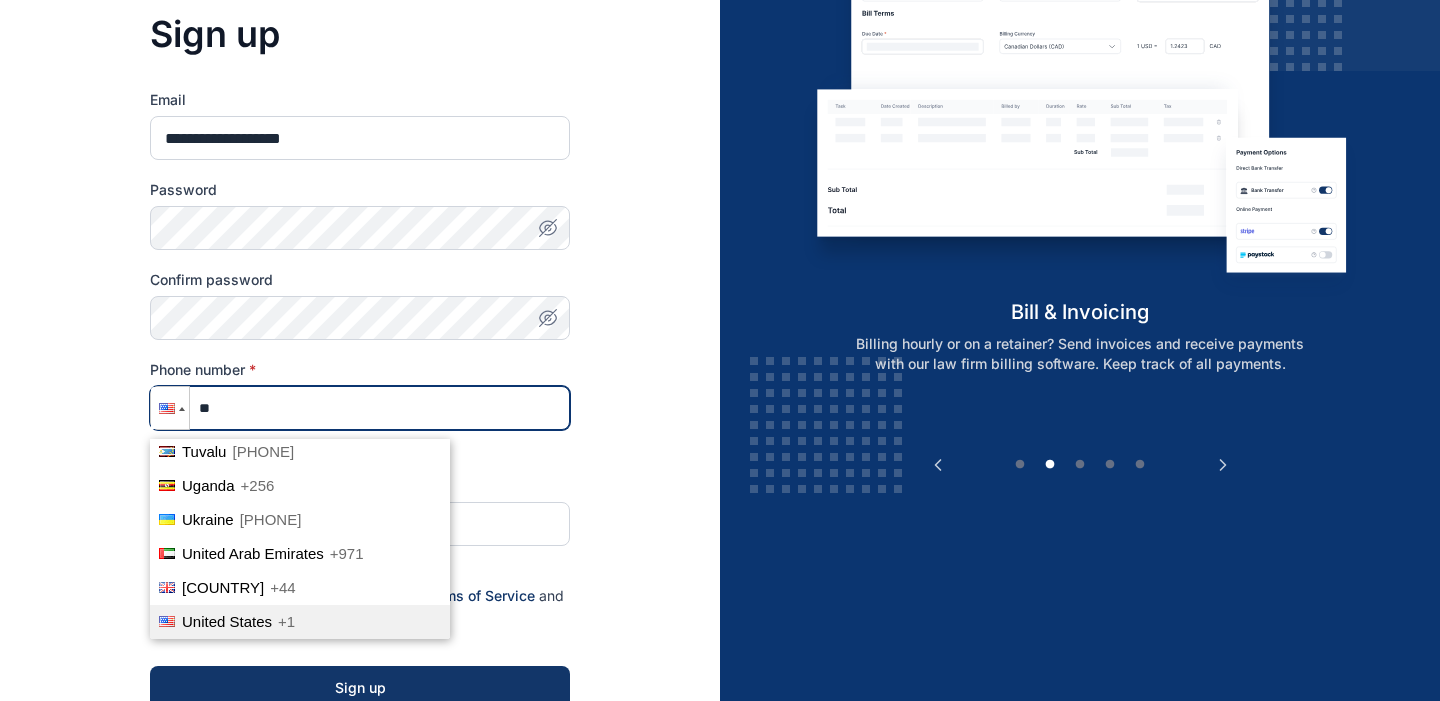 click on "**" at bounding box center [360, 408] 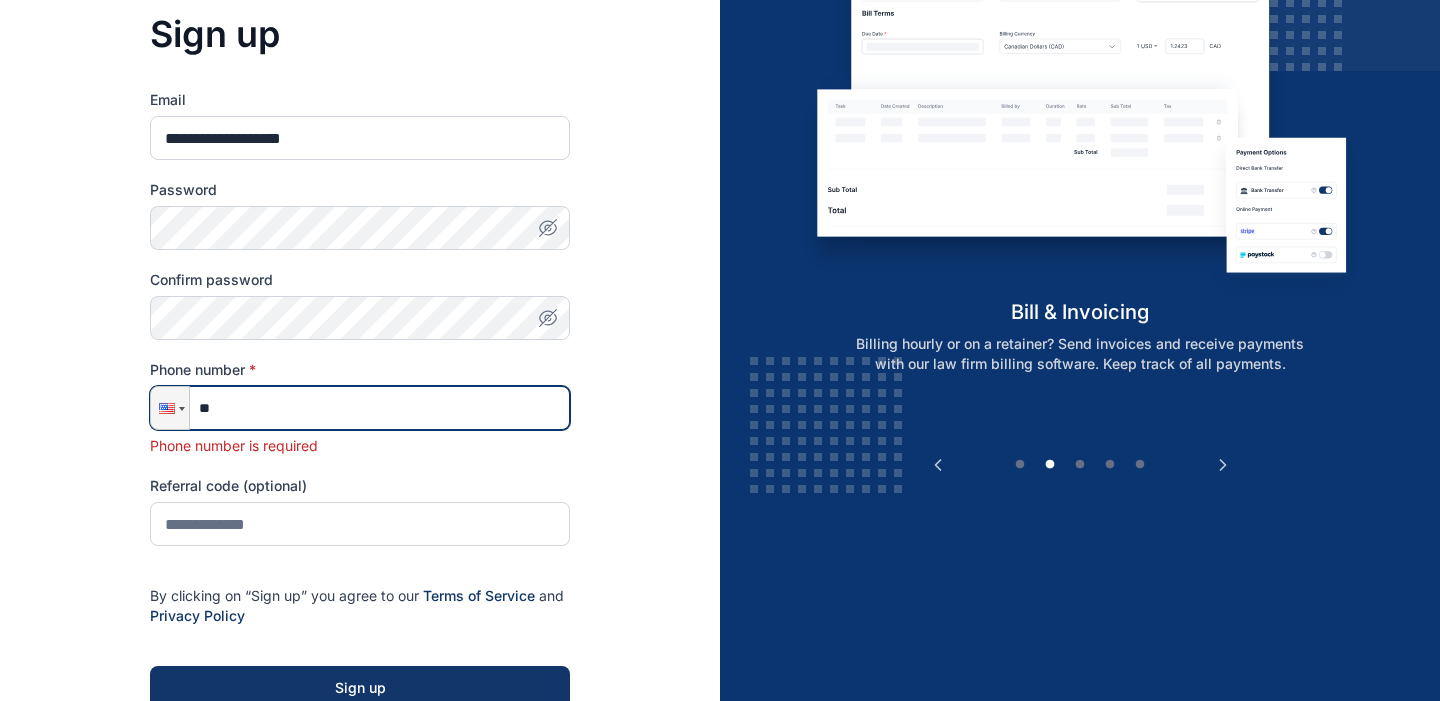 drag, startPoint x: 224, startPoint y: 415, endPoint x: 196, endPoint y: 319, distance: 100 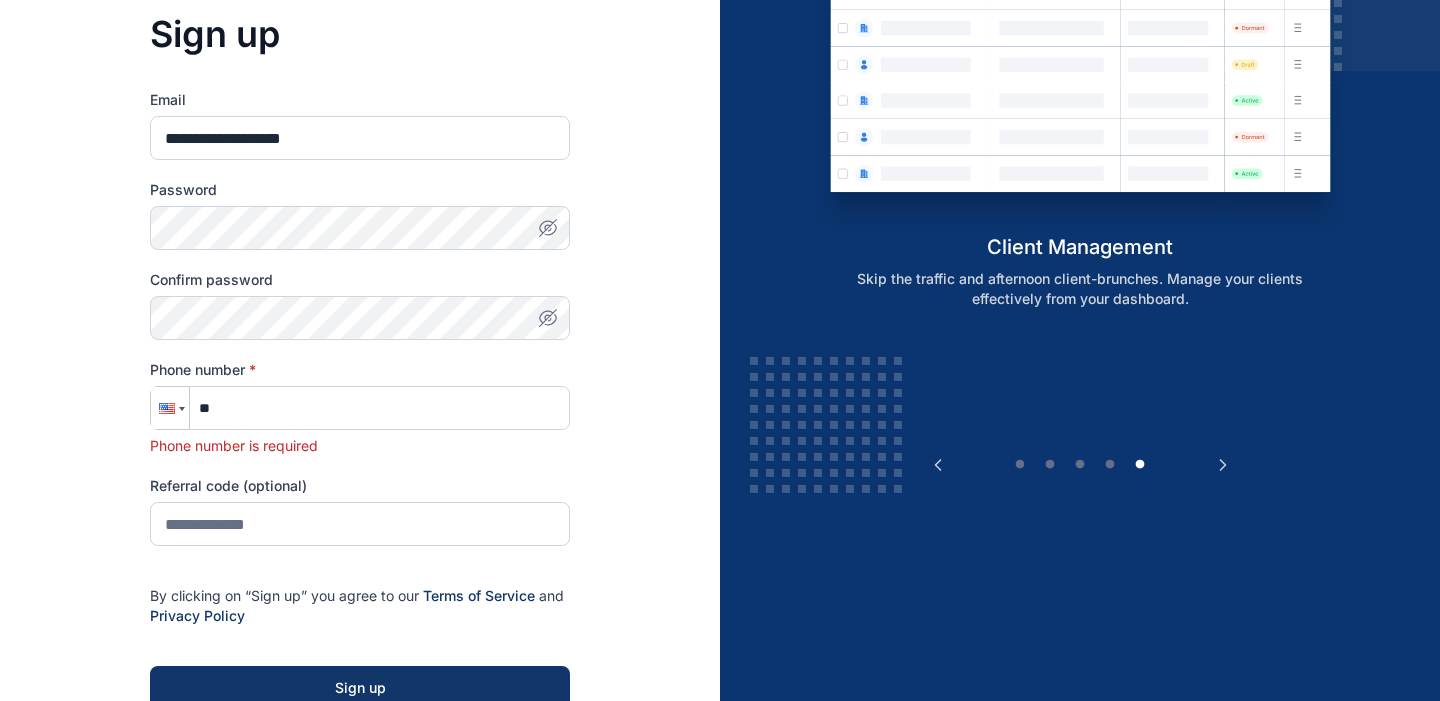 click at bounding box center [170, 408] 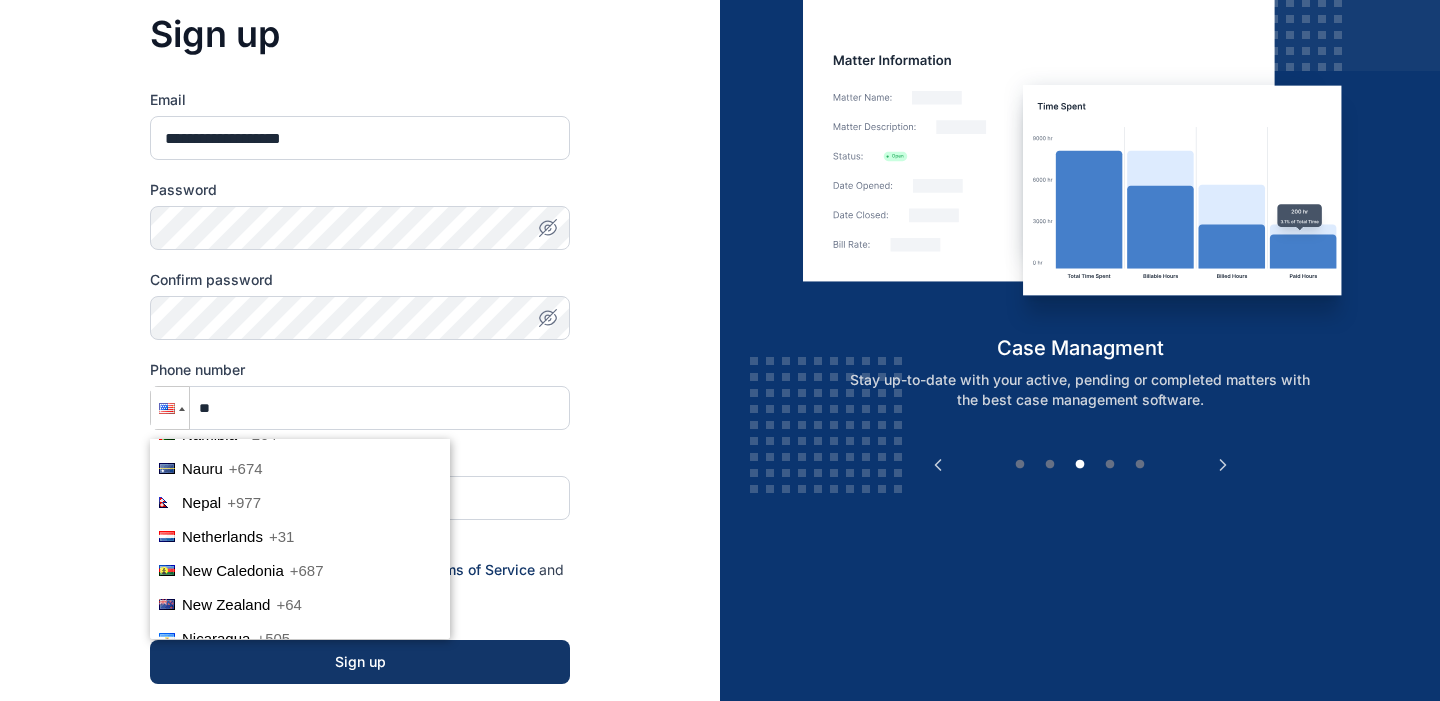 scroll, scrollTop: 4601, scrollLeft: 0, axis: vertical 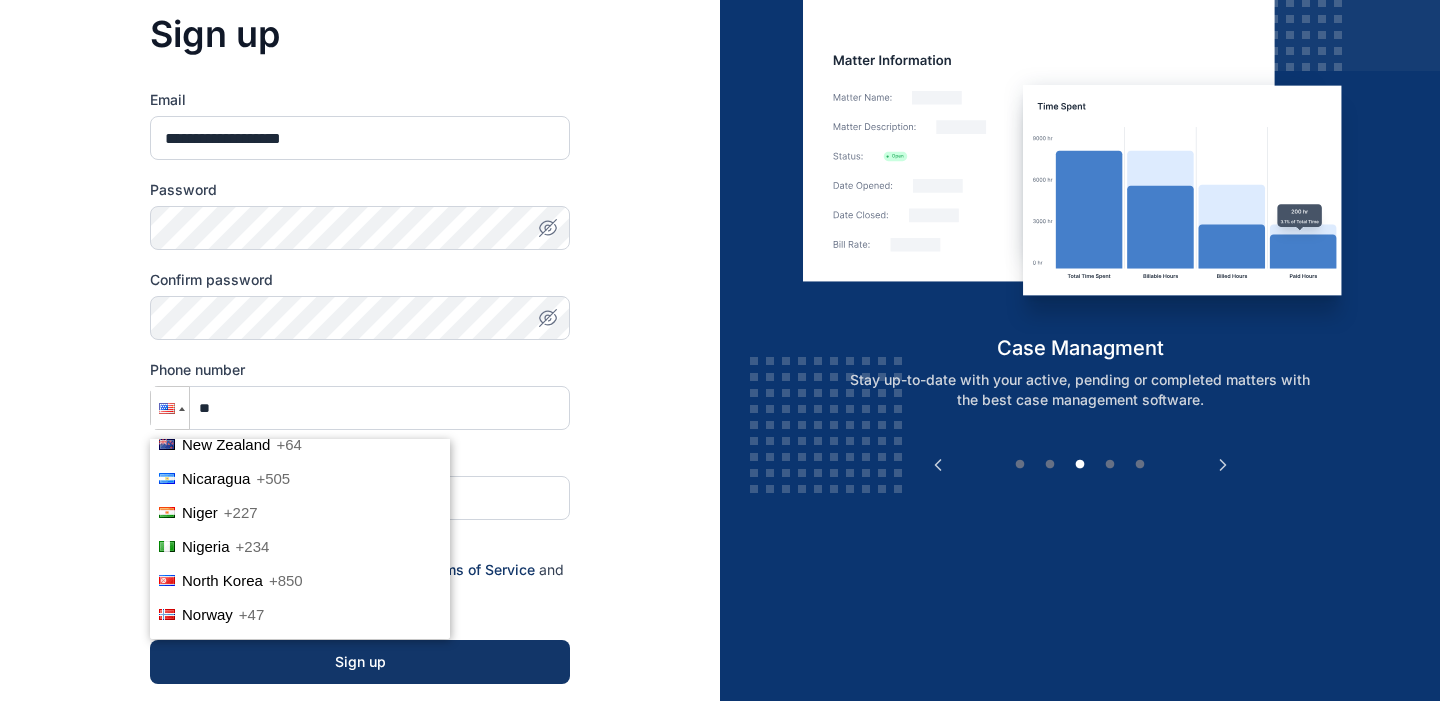 click on "Niger +227" at bounding box center [300, 513] 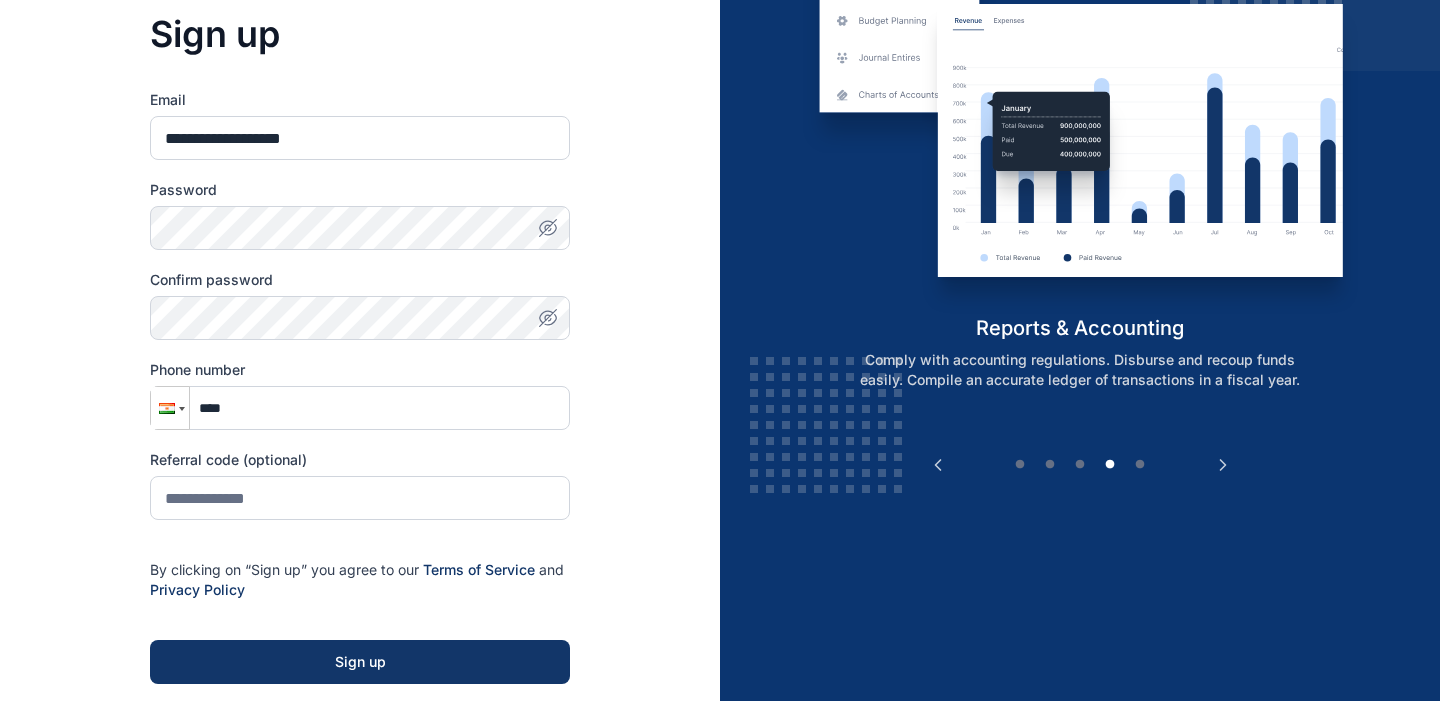 click at bounding box center (170, 408) 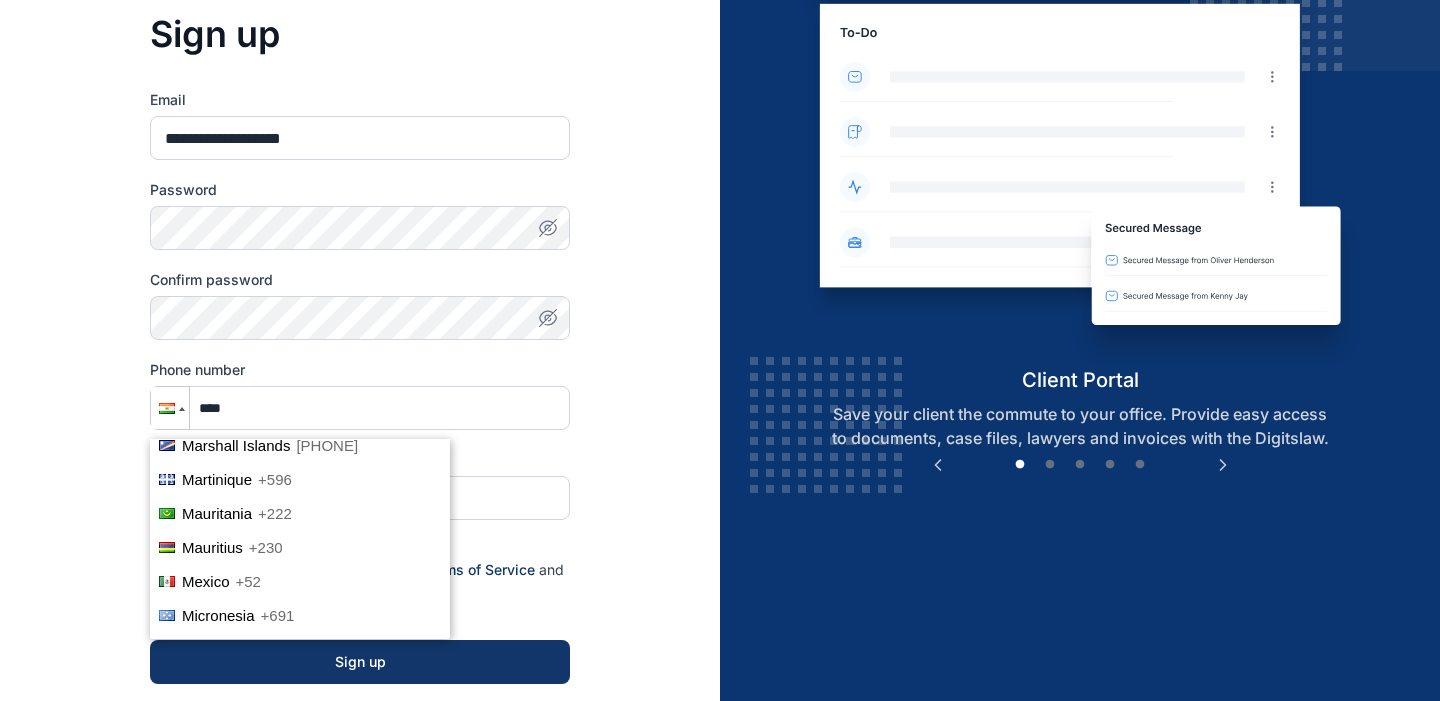 scroll, scrollTop: 4618, scrollLeft: 0, axis: vertical 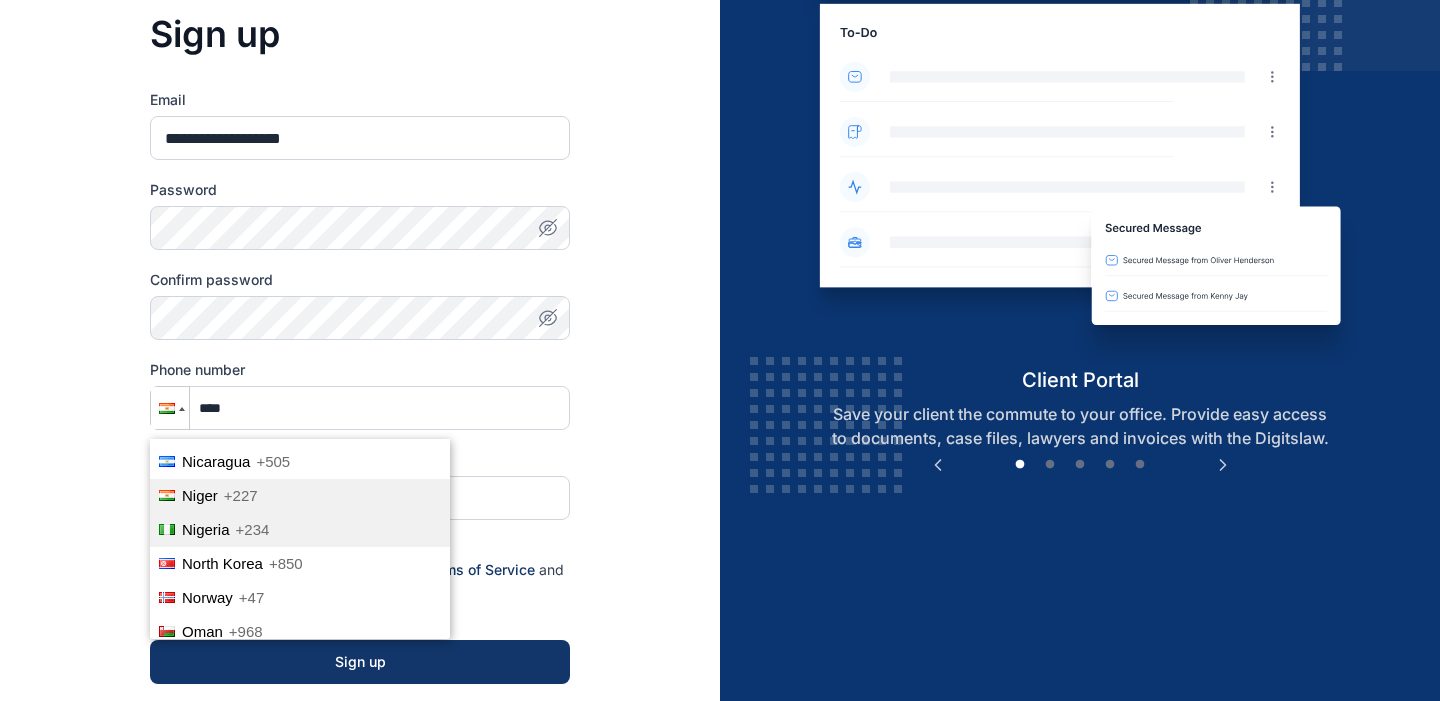 click on "Nigeria +234" at bounding box center (300, 530) 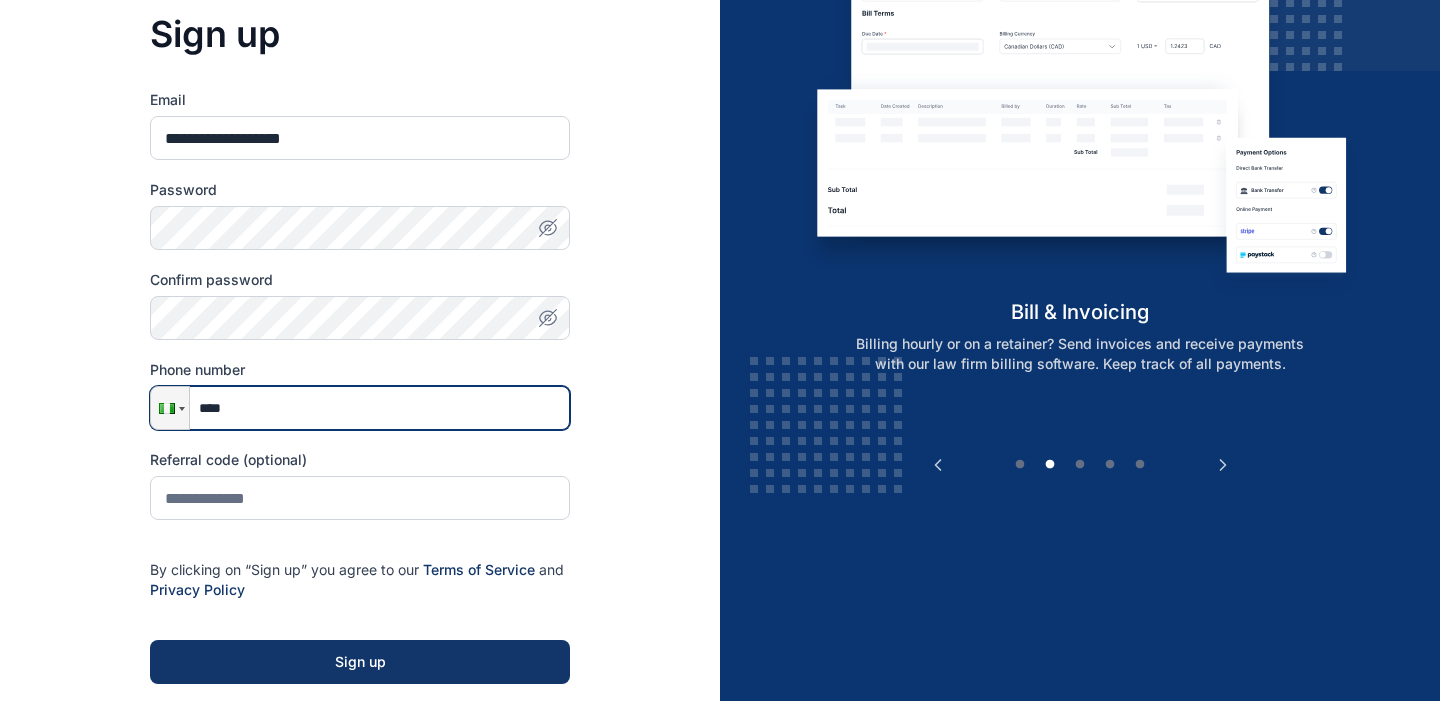click on "****" at bounding box center [360, 408] 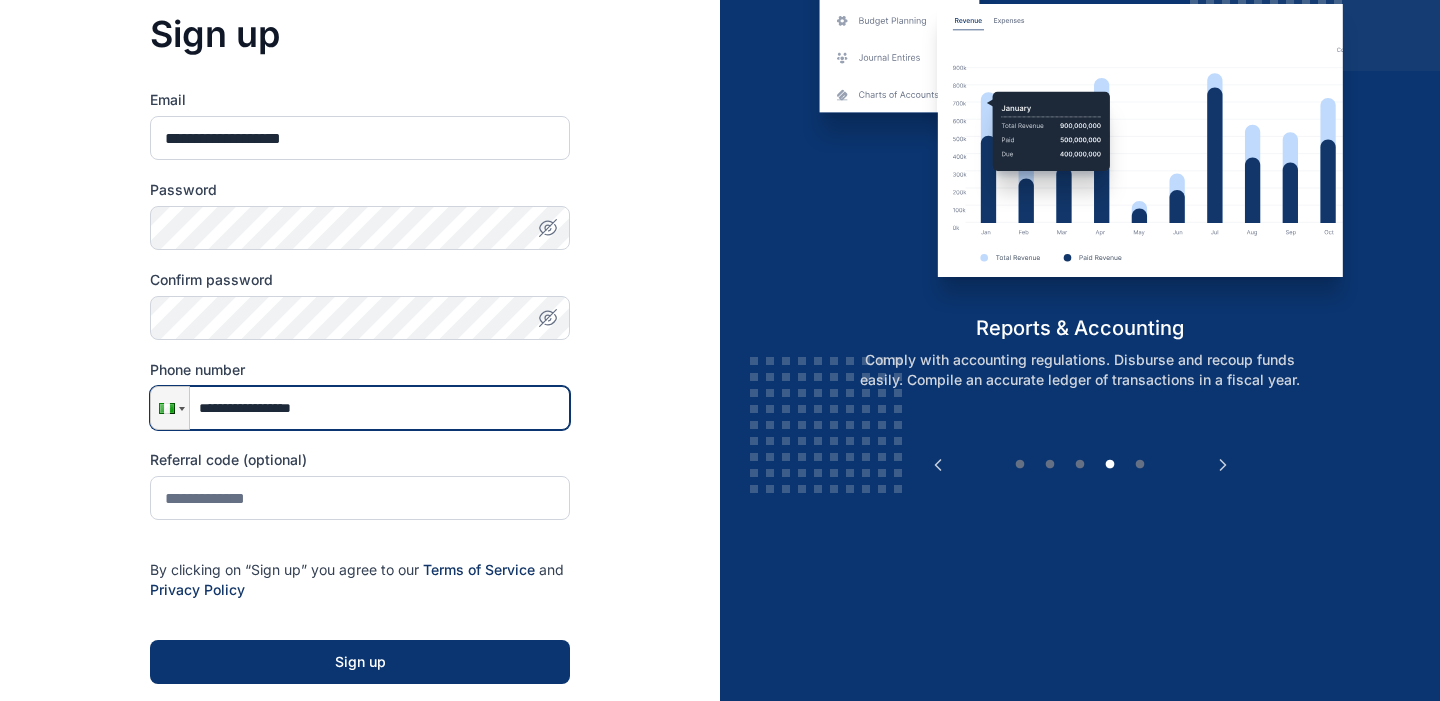 type on "**********" 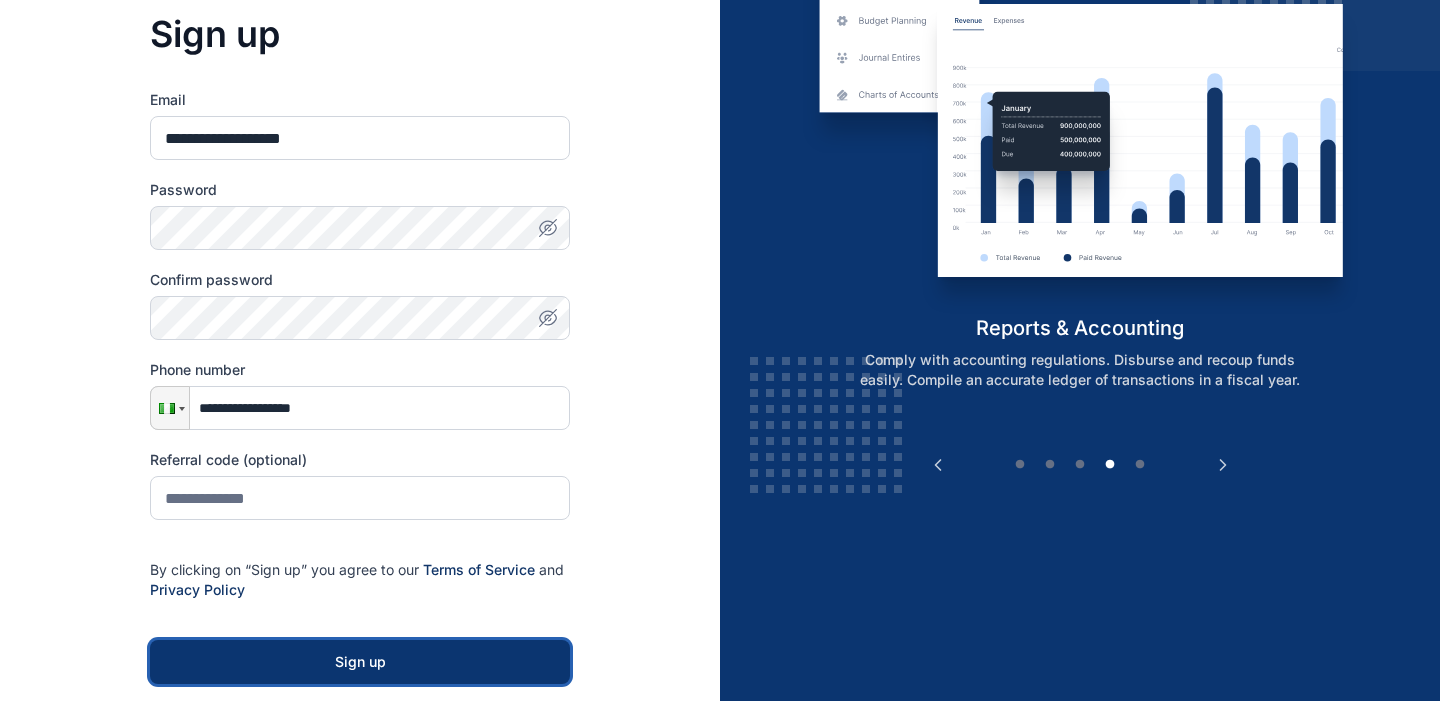 click on "Sign up" at bounding box center (360, 662) 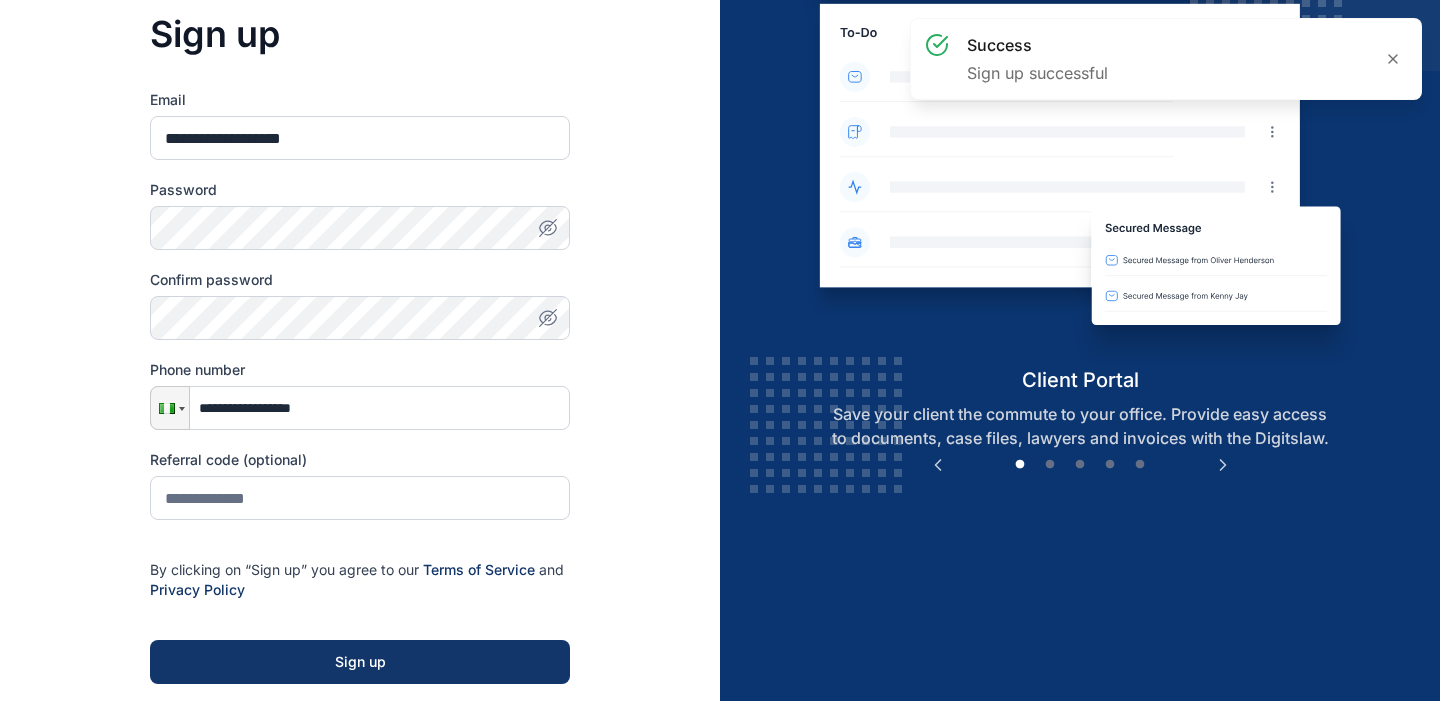 scroll, scrollTop: 0, scrollLeft: 0, axis: both 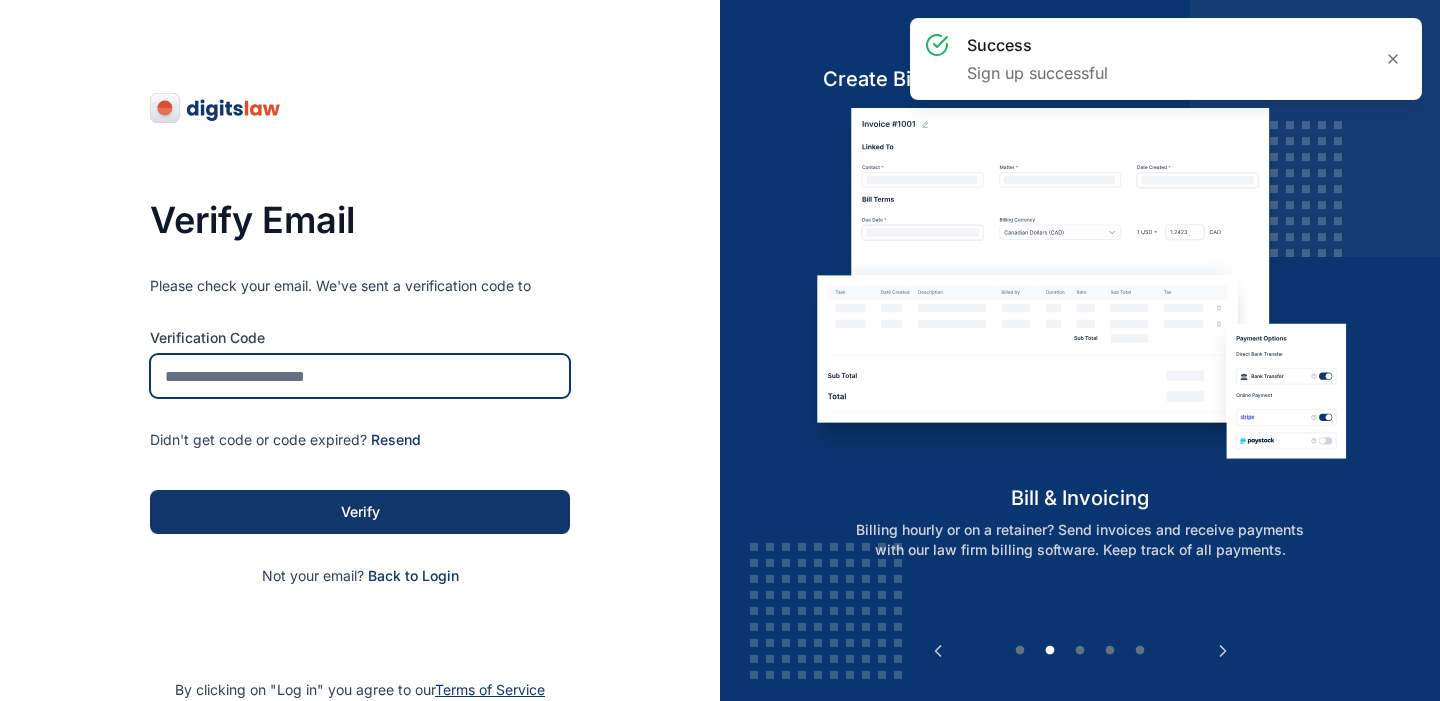 click at bounding box center (360, 376) 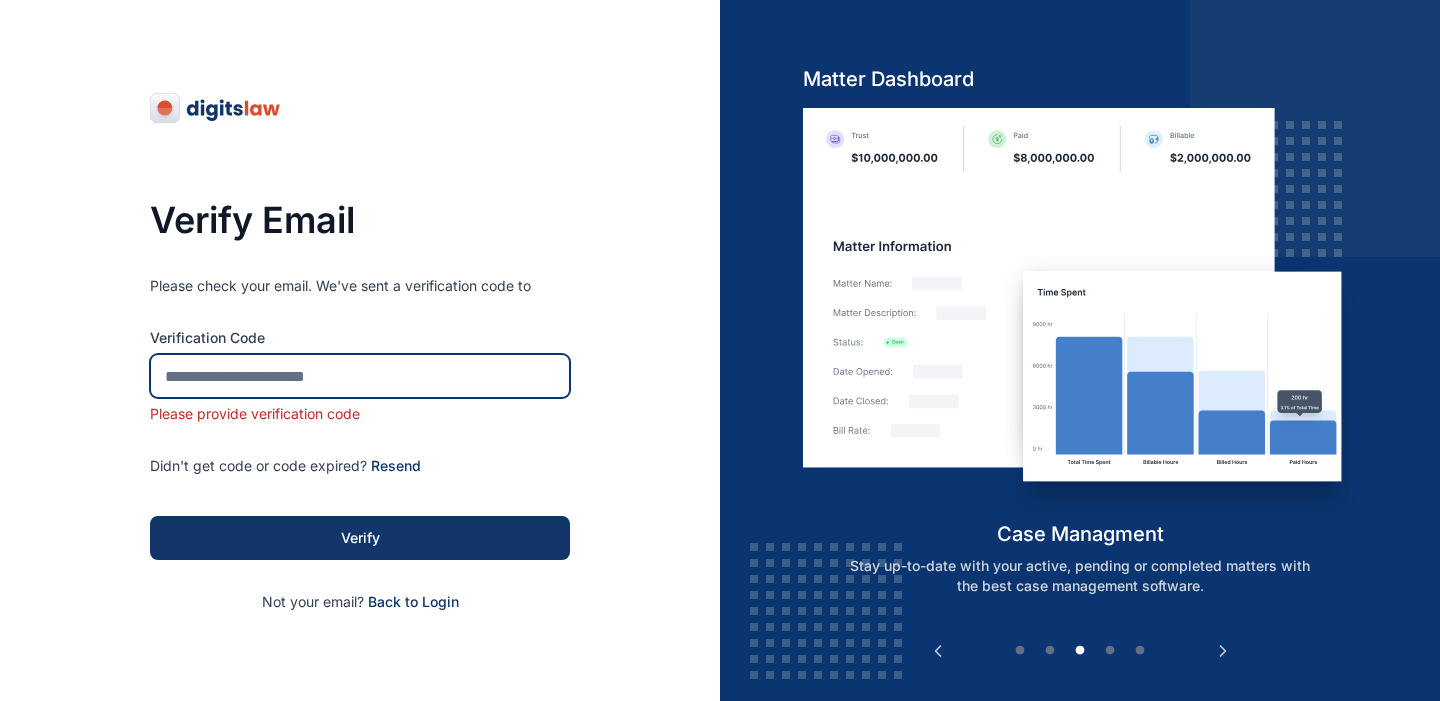 paste on "******" 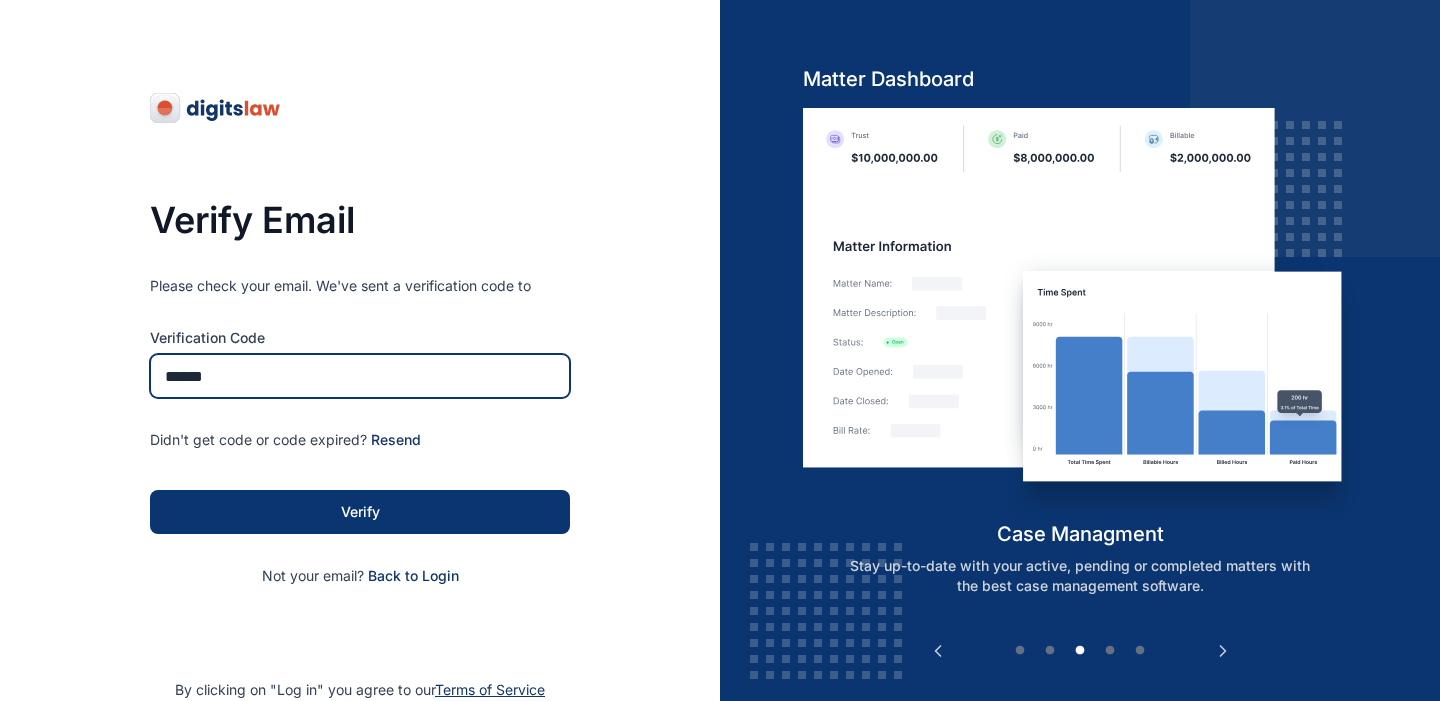 type on "******" 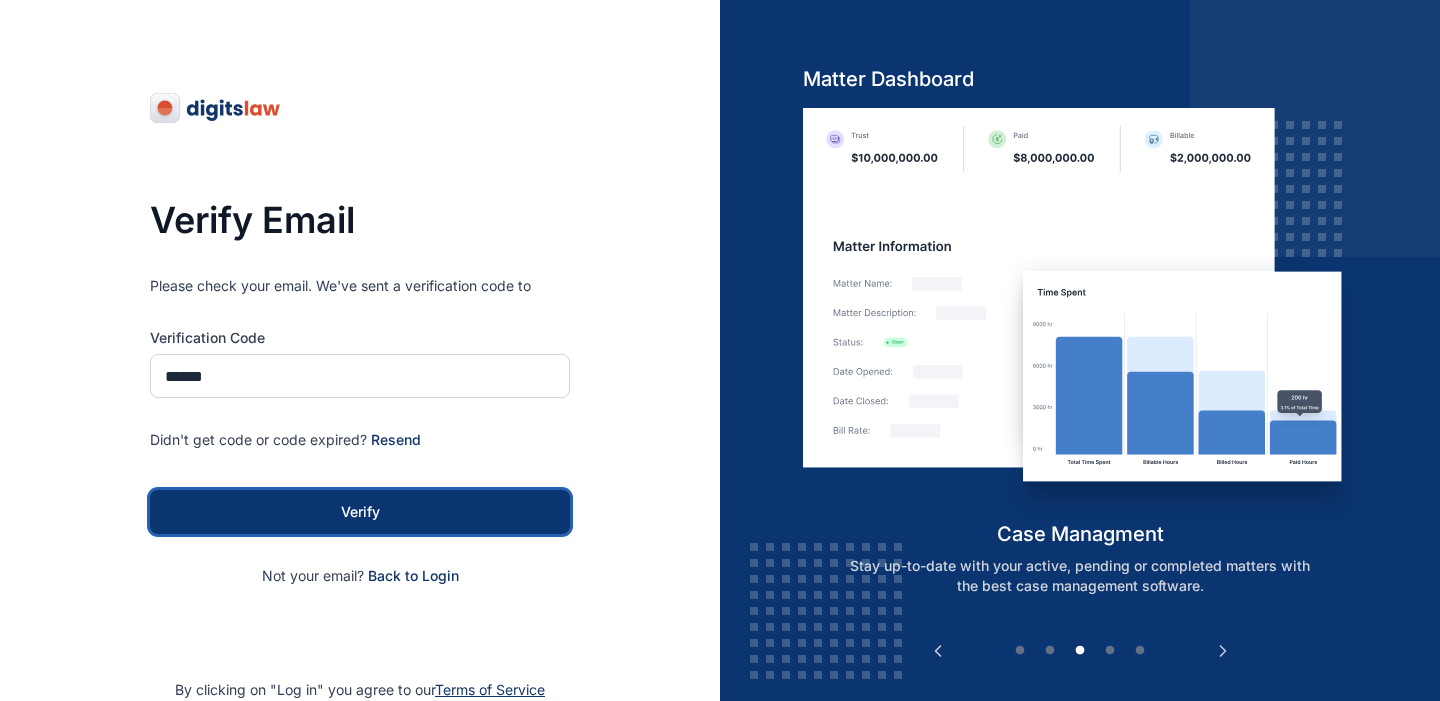 click on "Verify" at bounding box center [360, 512] 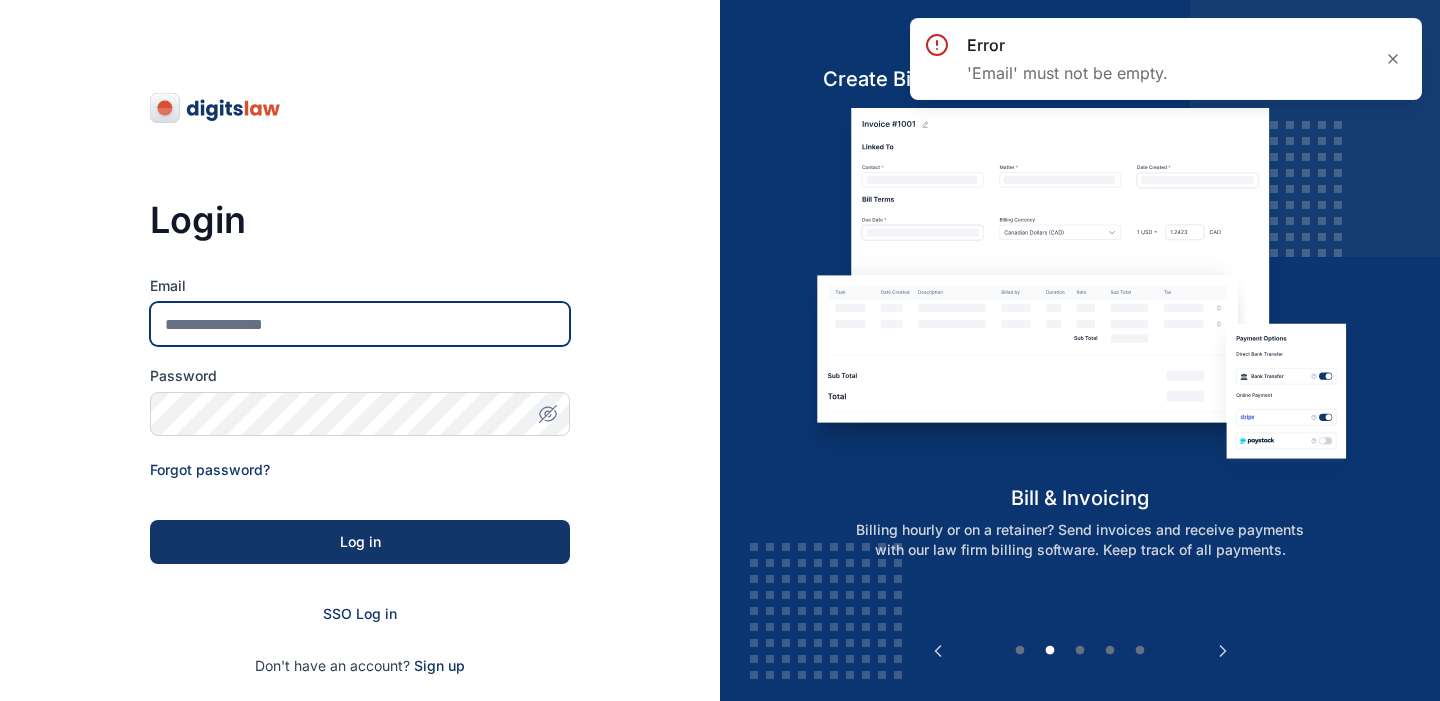 click on "Email" at bounding box center (360, 324) 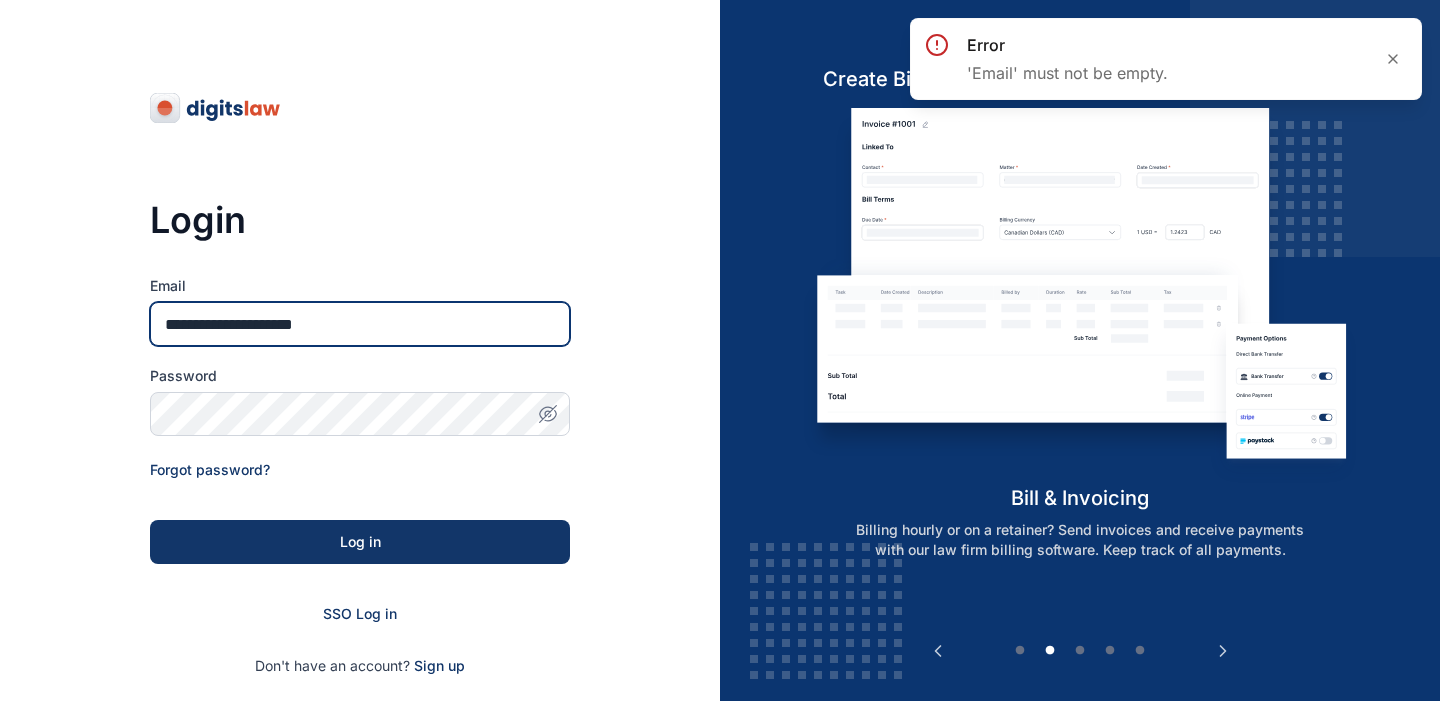 type on "**********" 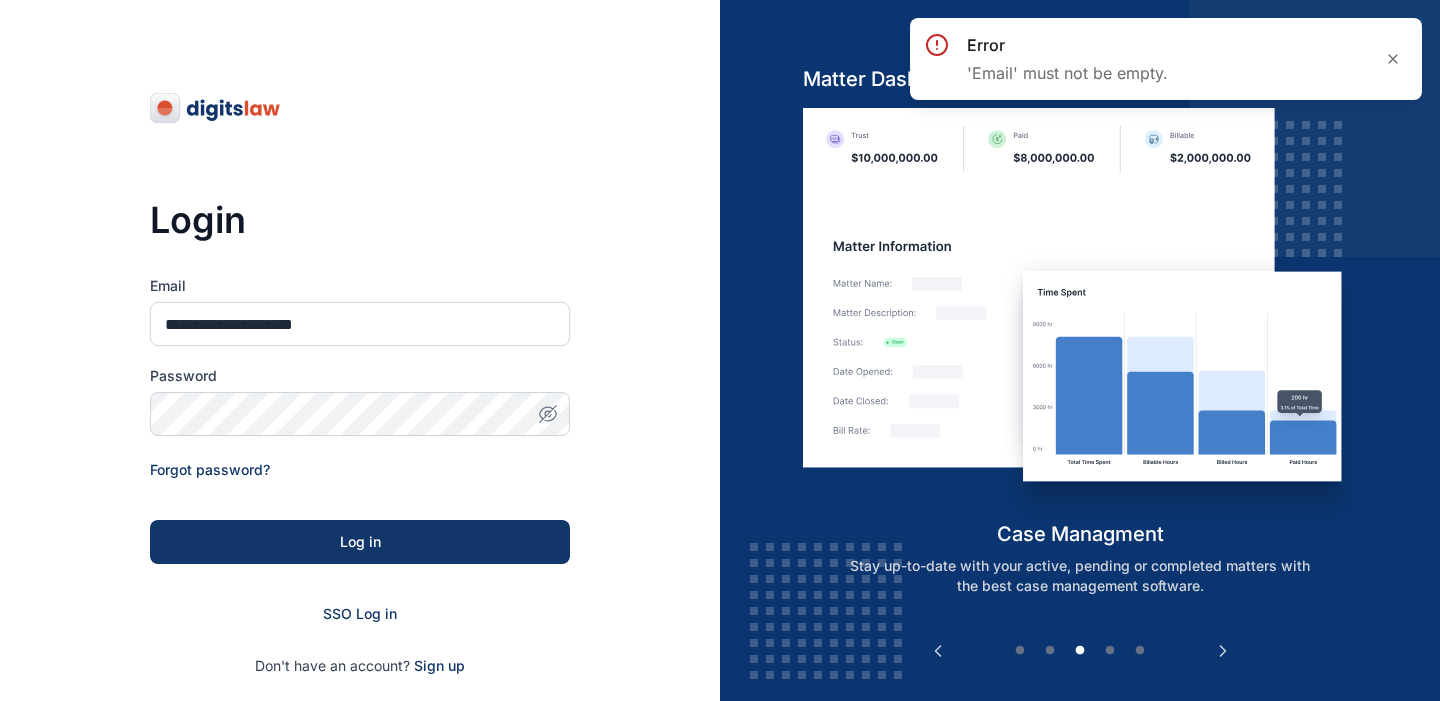 click on "**********" at bounding box center [360, 438] 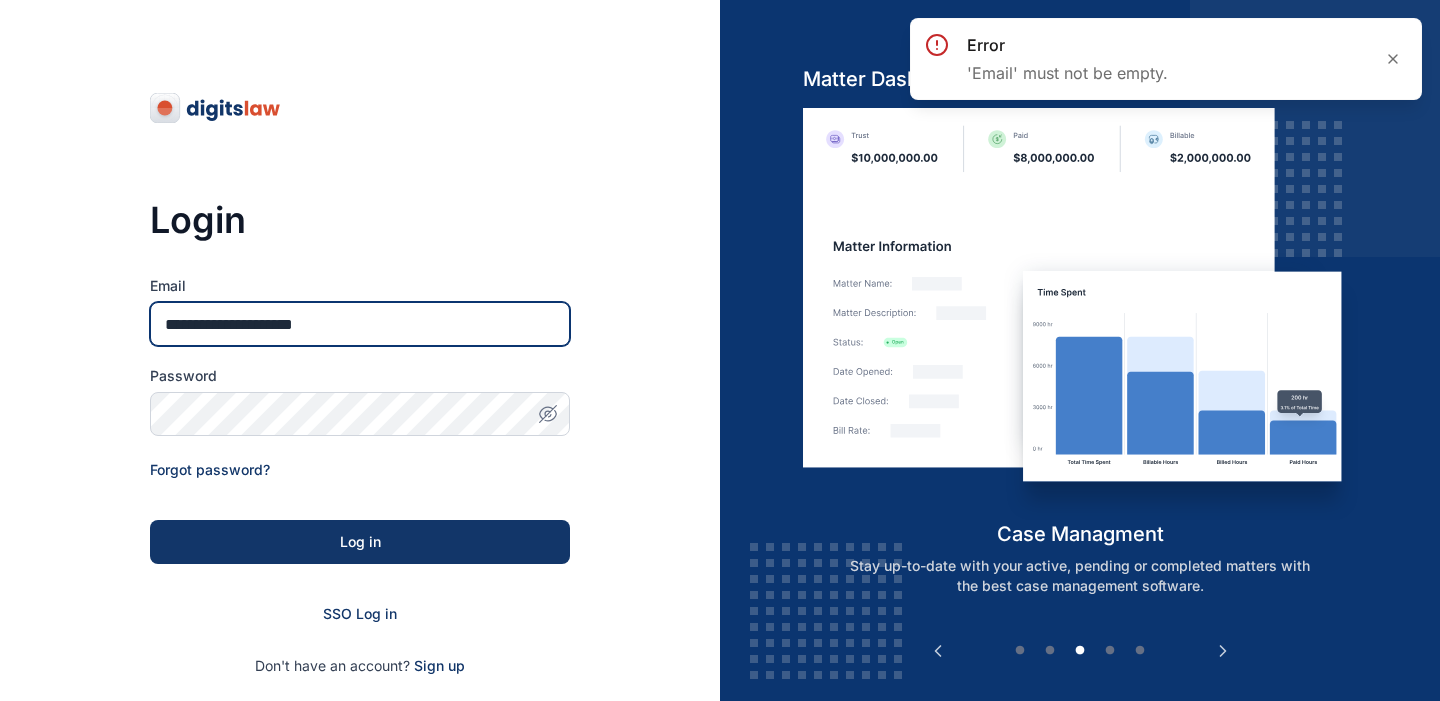 click on "**********" at bounding box center (360, 324) 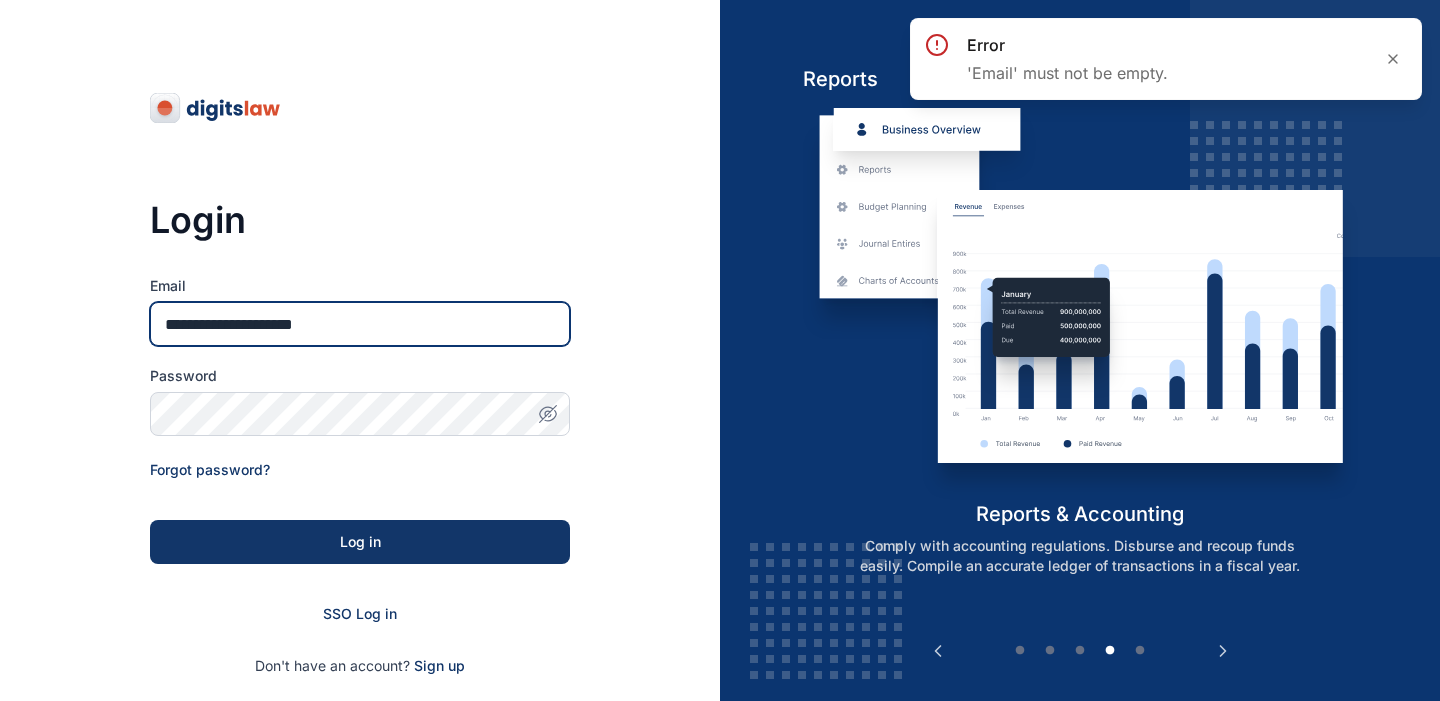 click on "**********" at bounding box center [360, 324] 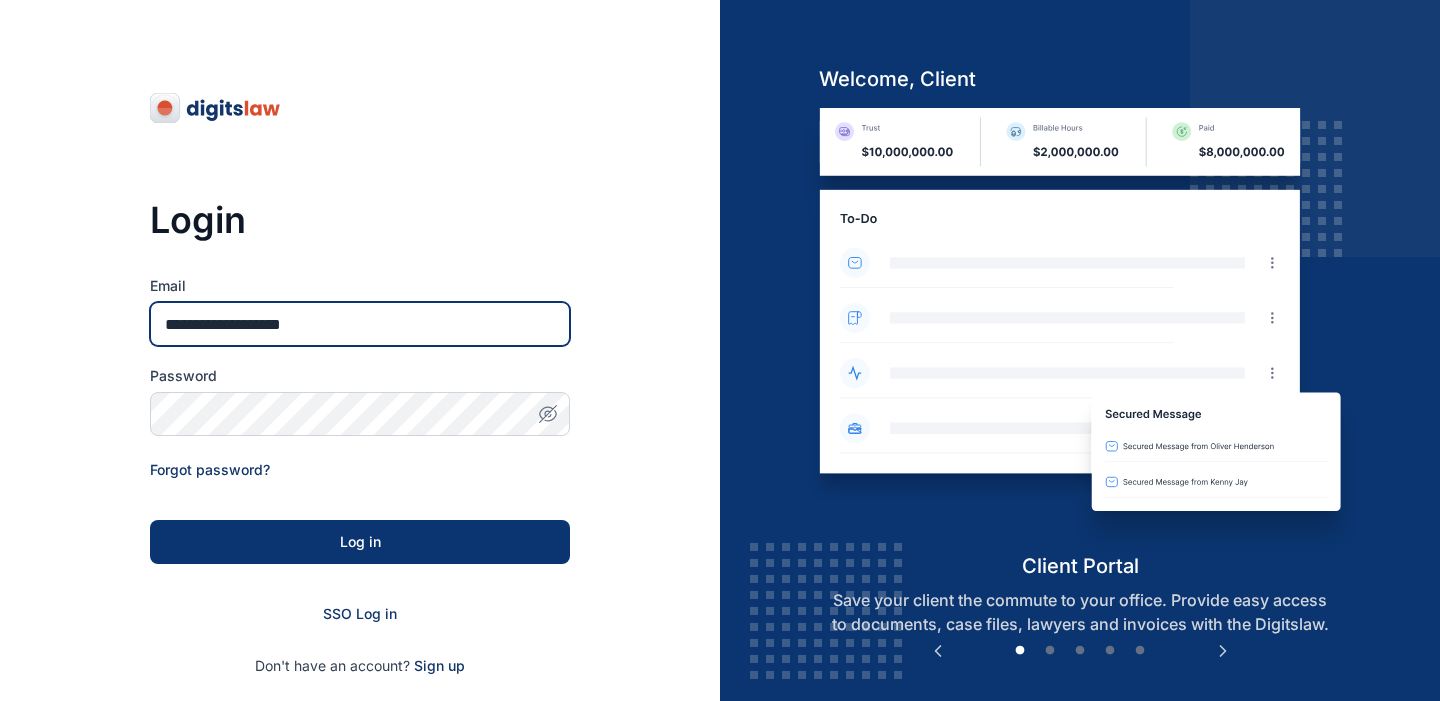 type on "**********" 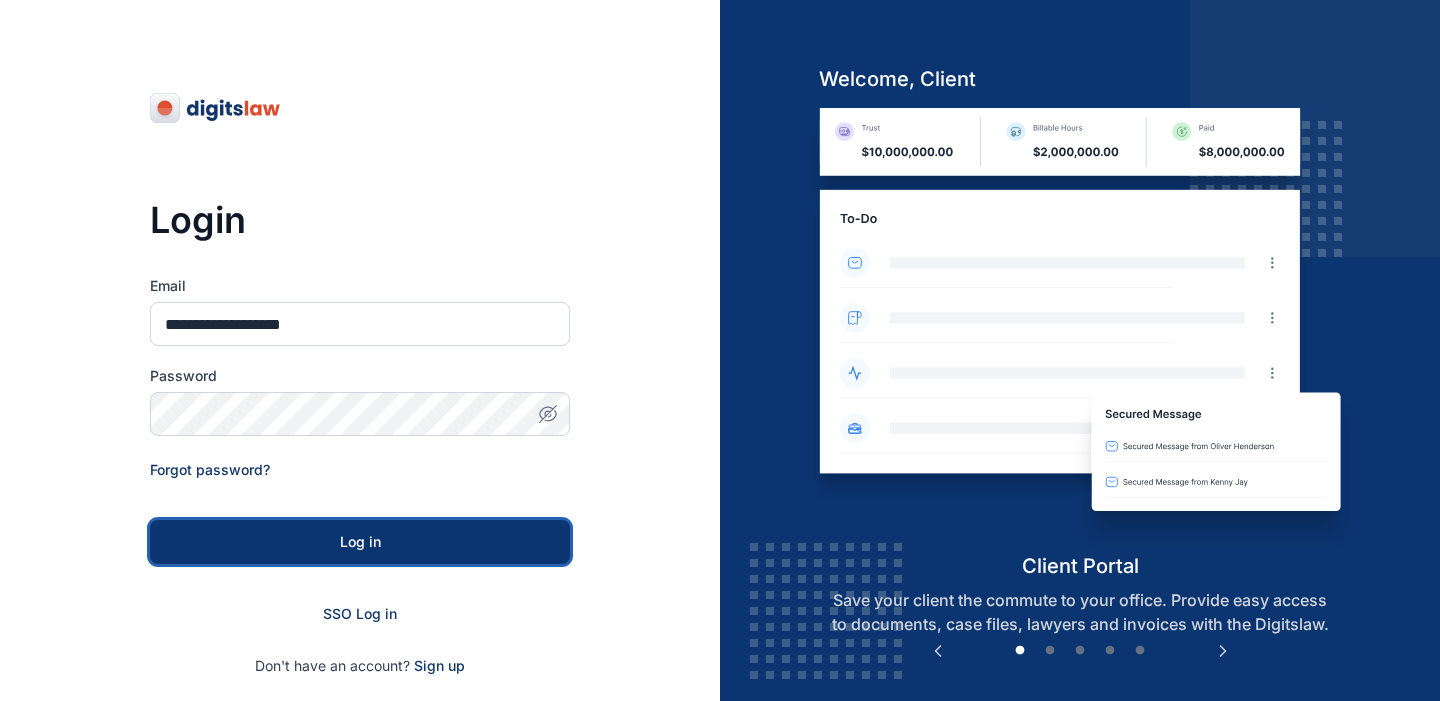 click on "Log in" at bounding box center (360, 542) 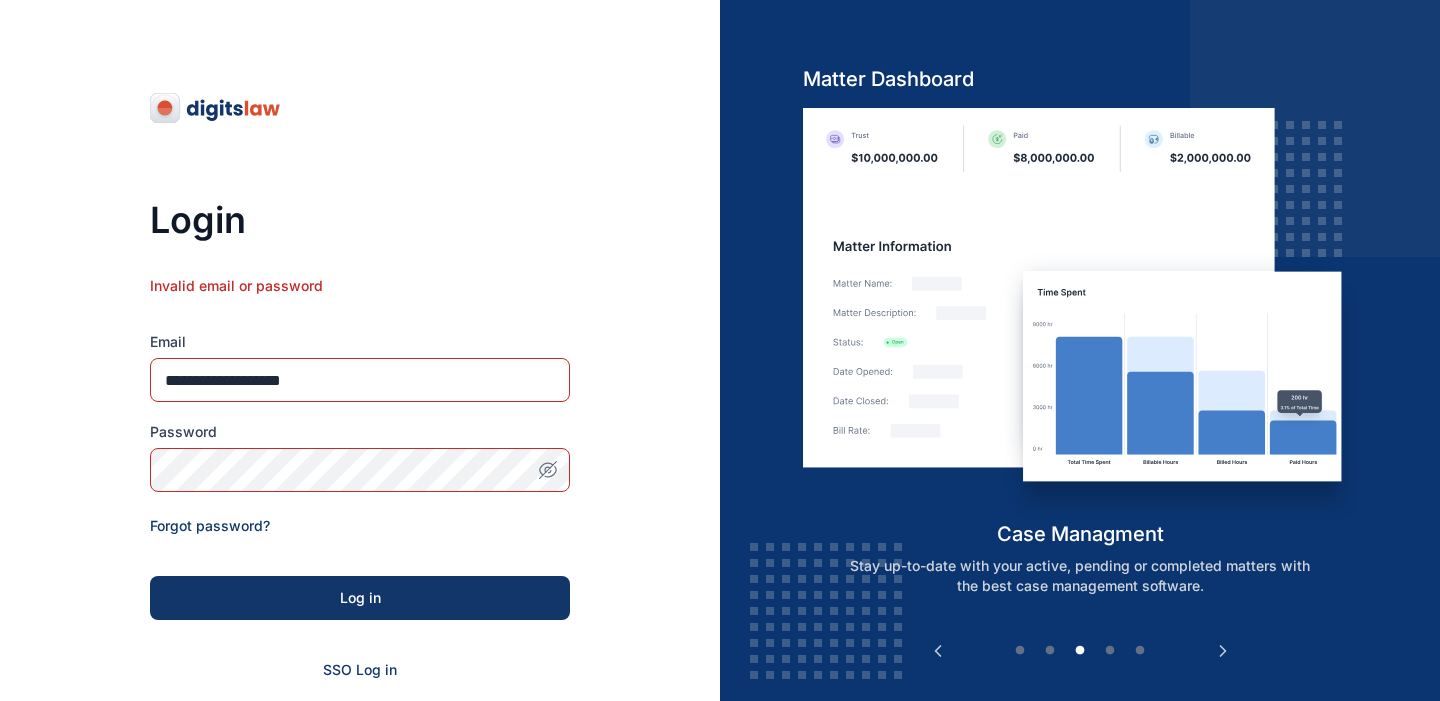 click on "**********" at bounding box center [360, 504] 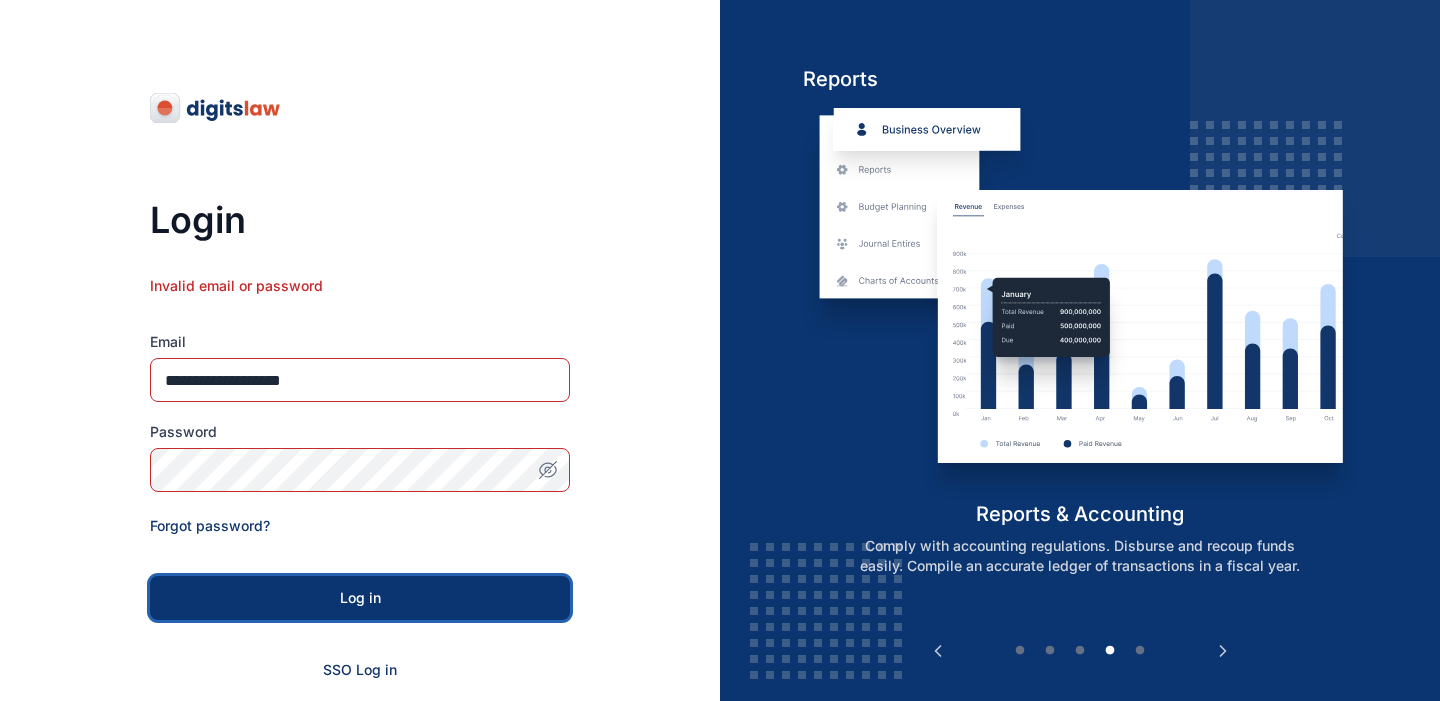 click on "Log in" at bounding box center [360, 598] 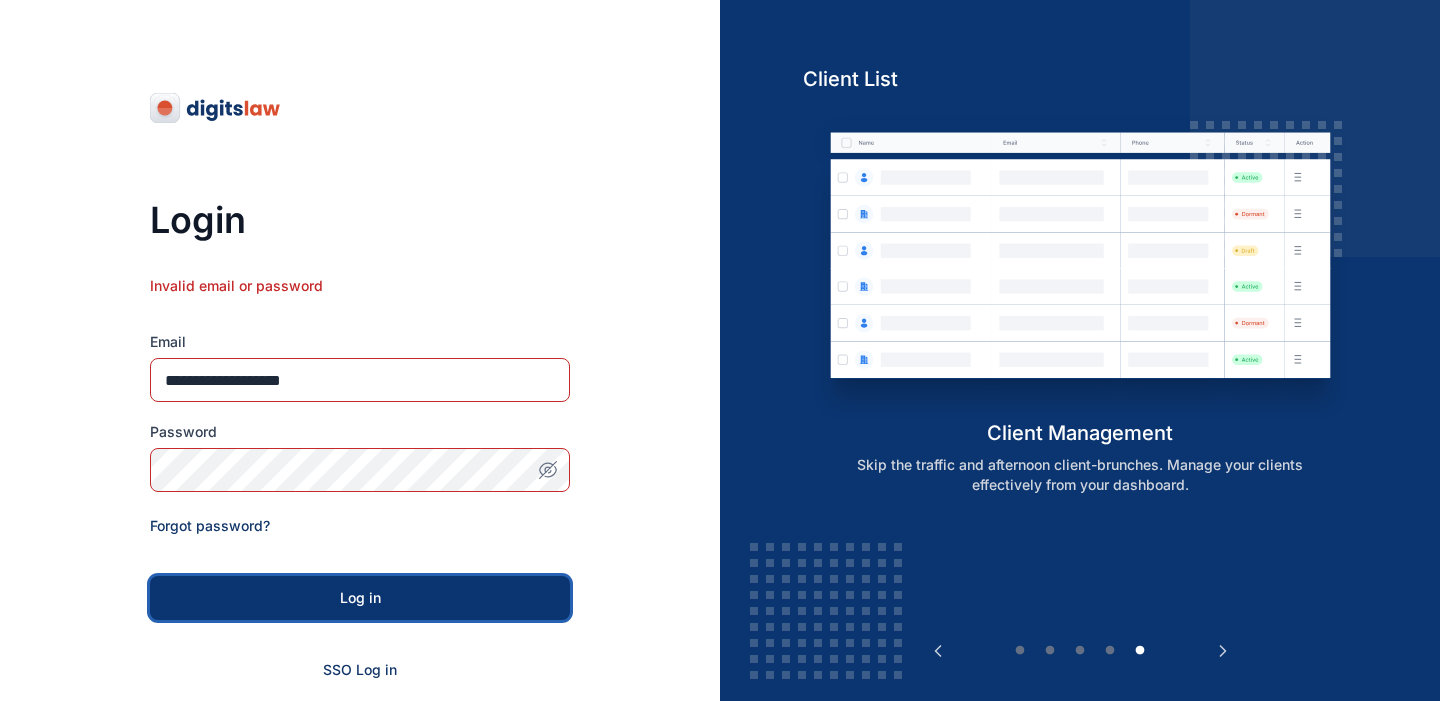 click on "Log in" at bounding box center (360, 598) 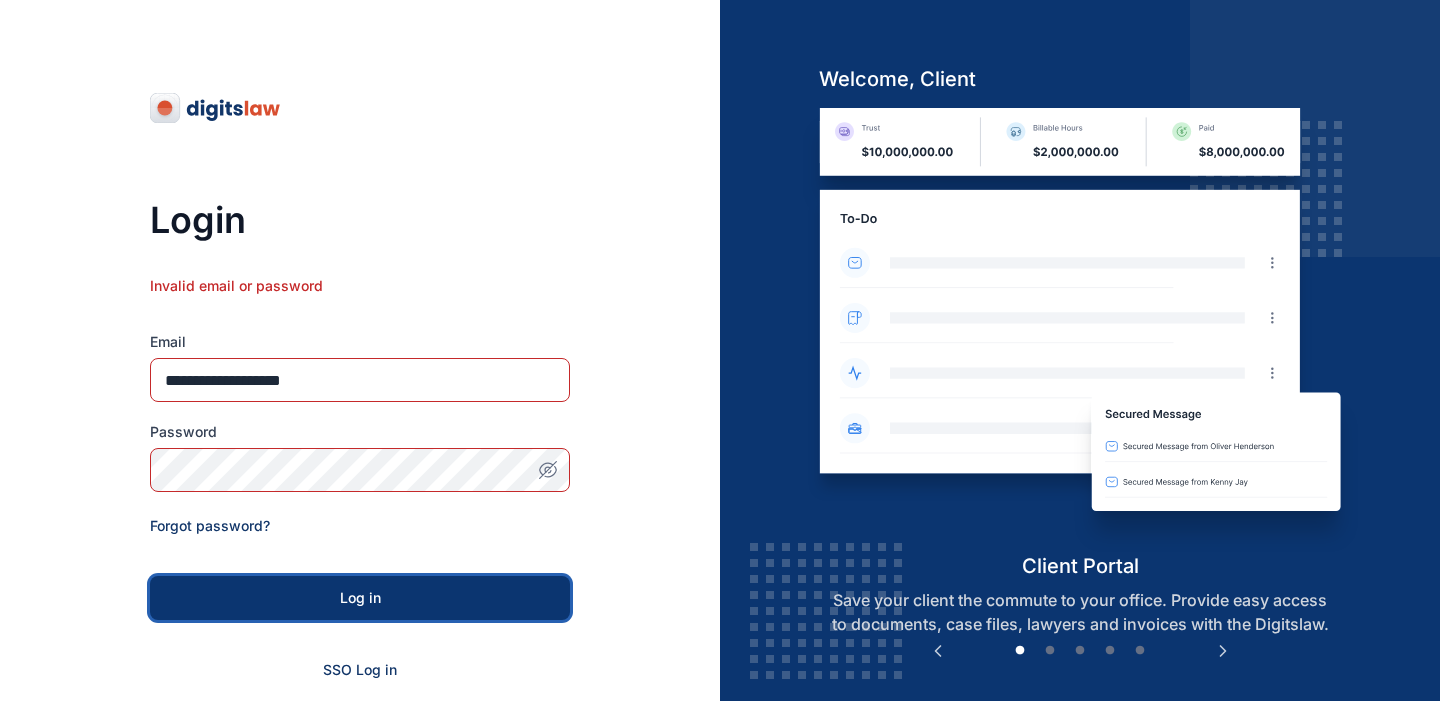 click on "Log in" at bounding box center (360, 598) 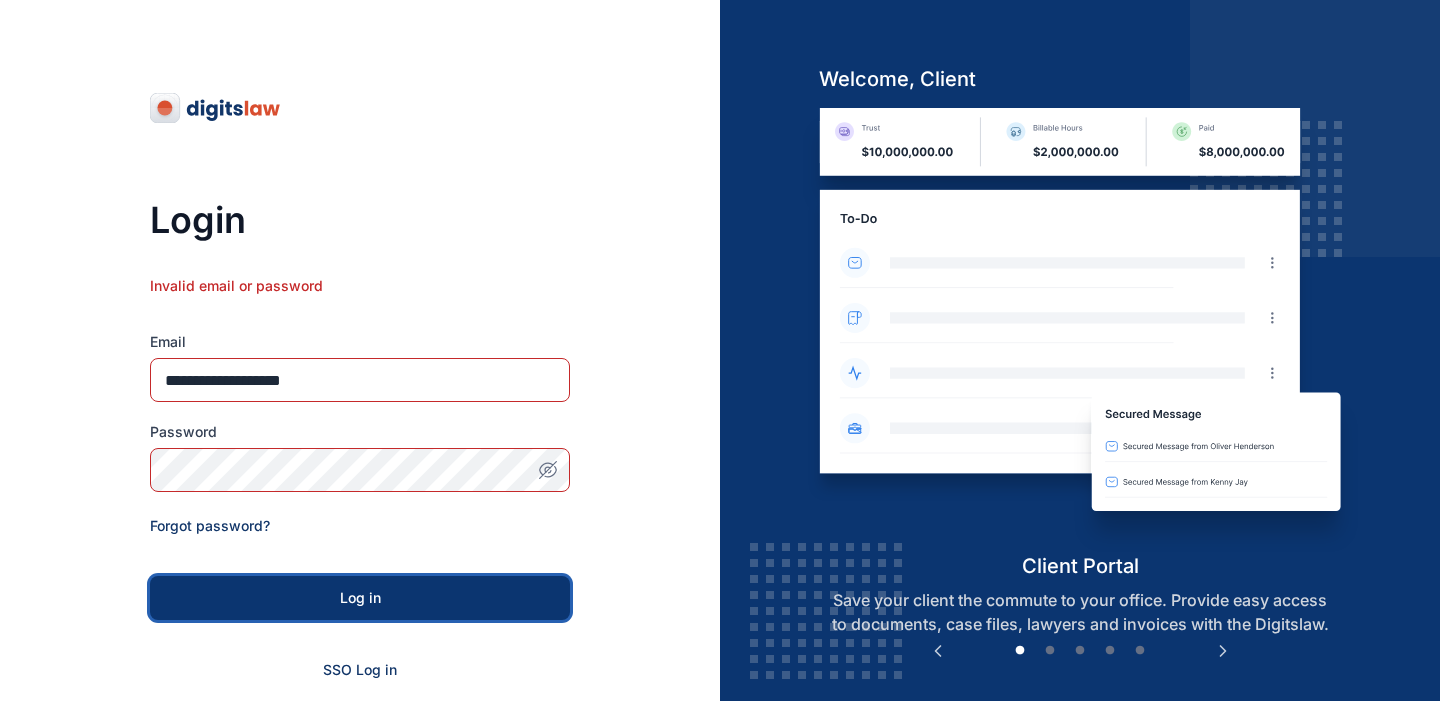 click on "Log in" at bounding box center [360, 598] 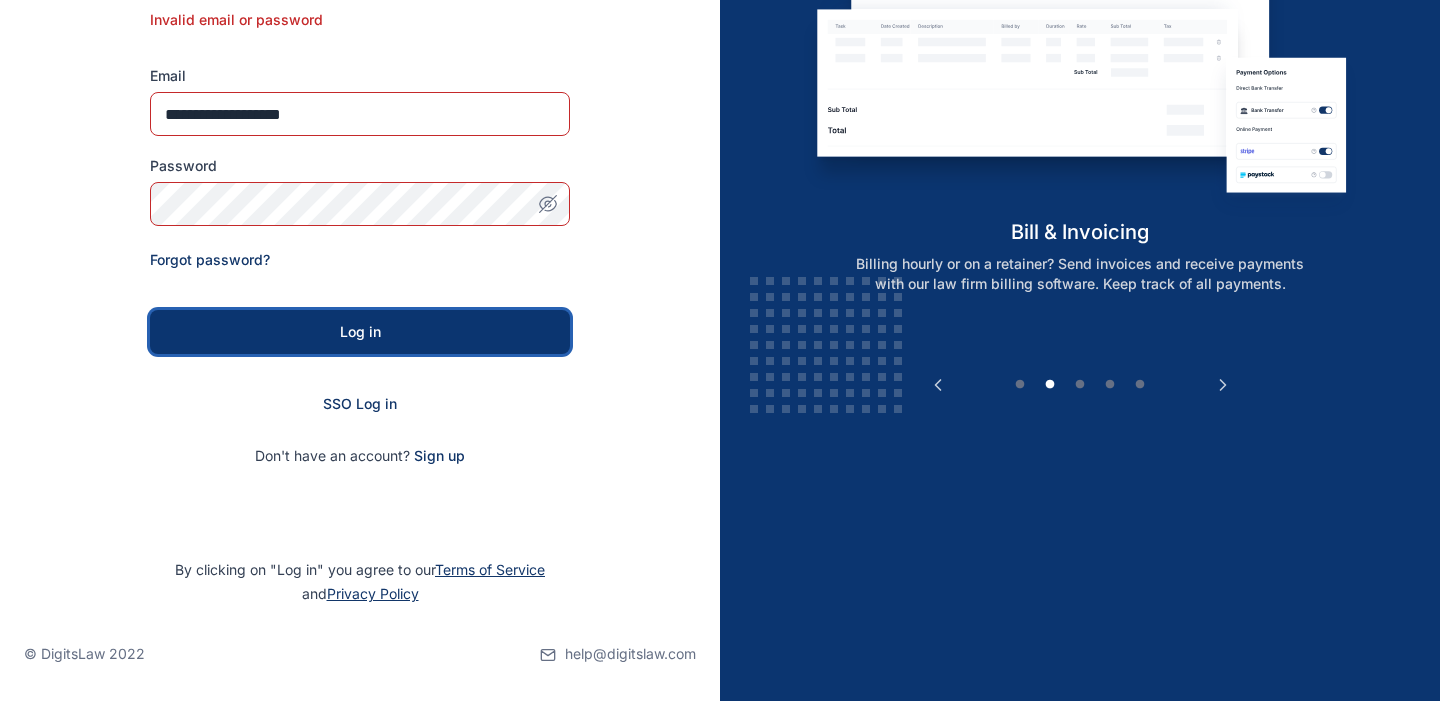 scroll, scrollTop: 267, scrollLeft: 0, axis: vertical 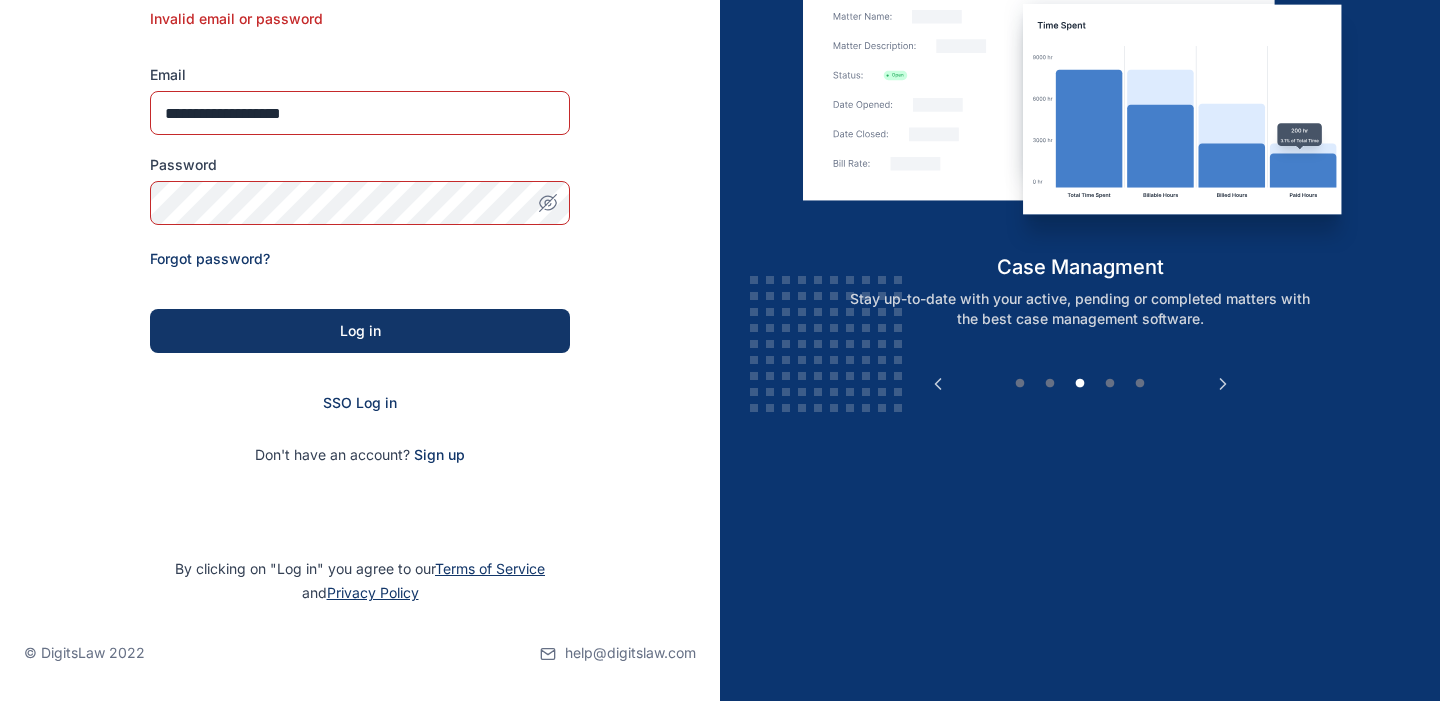 click 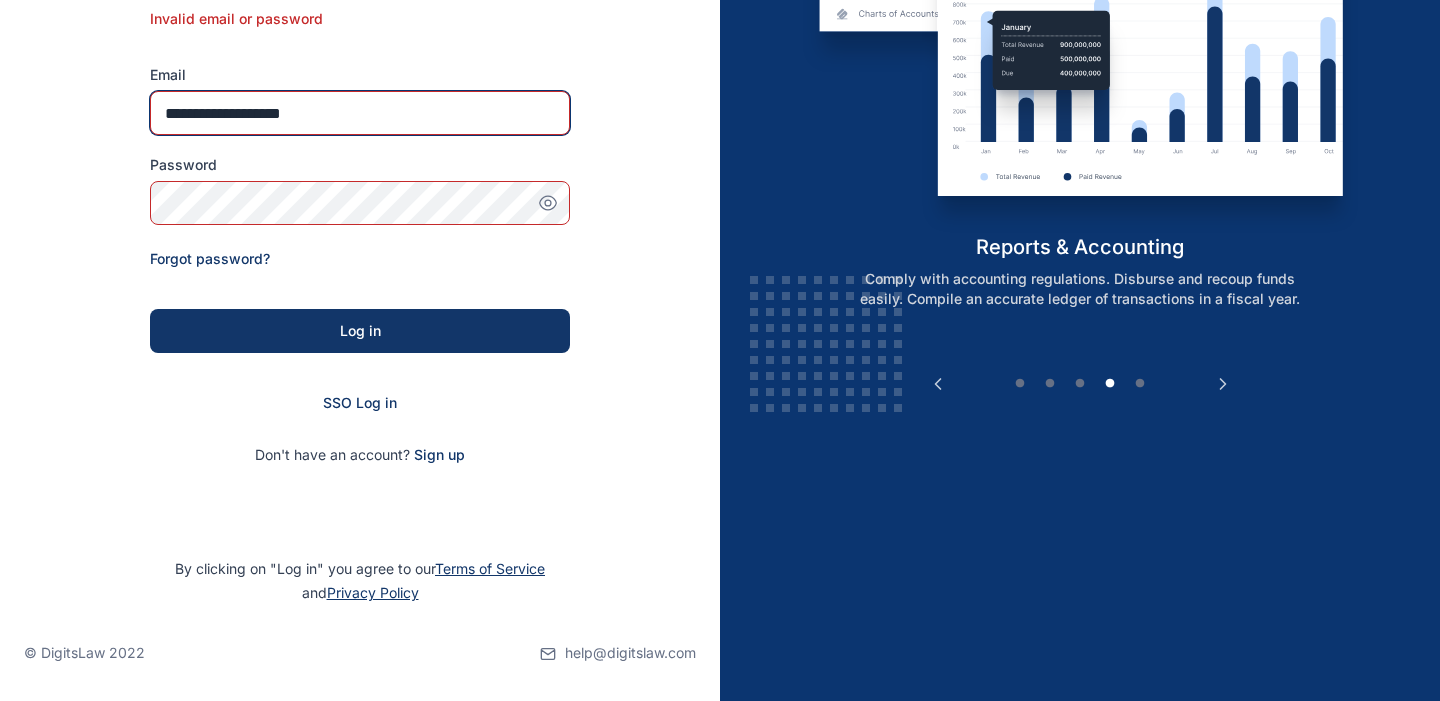 click on "**********" at bounding box center [360, 113] 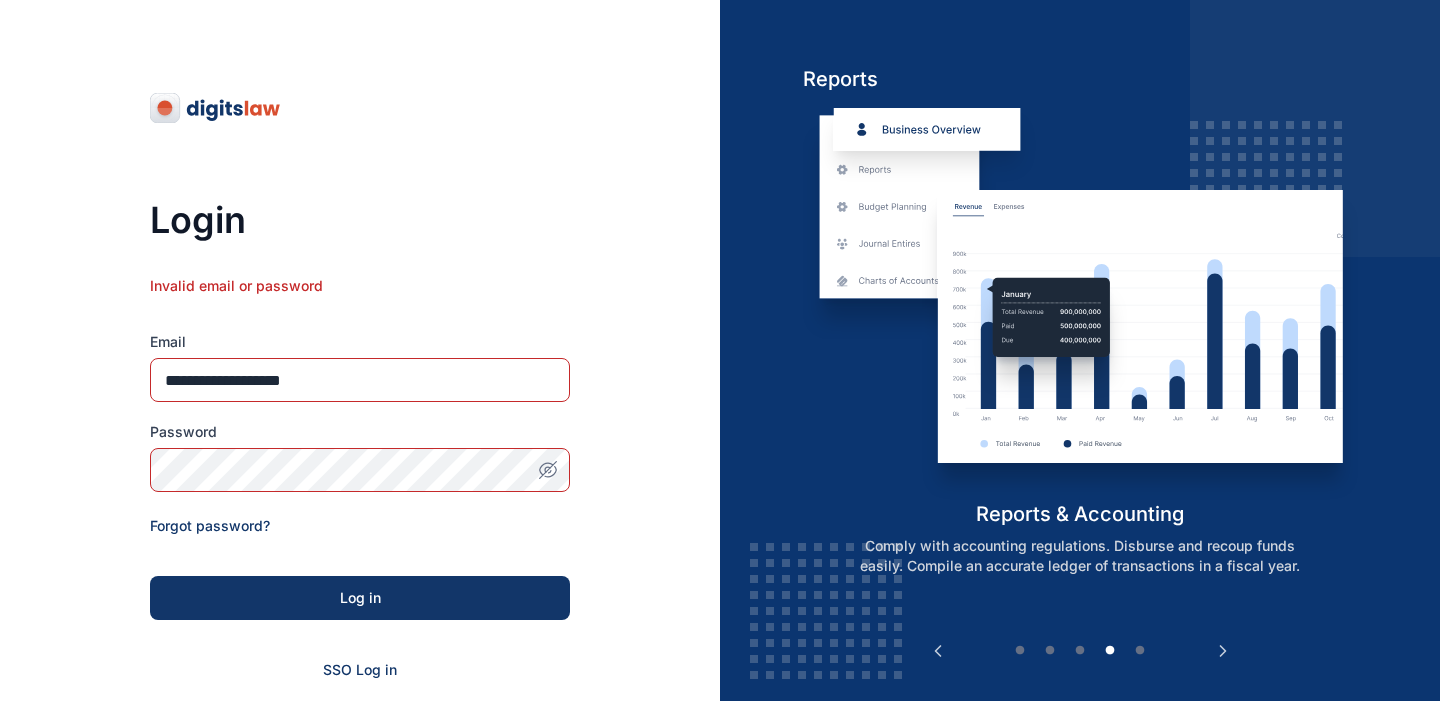 scroll, scrollTop: 211, scrollLeft: 0, axis: vertical 